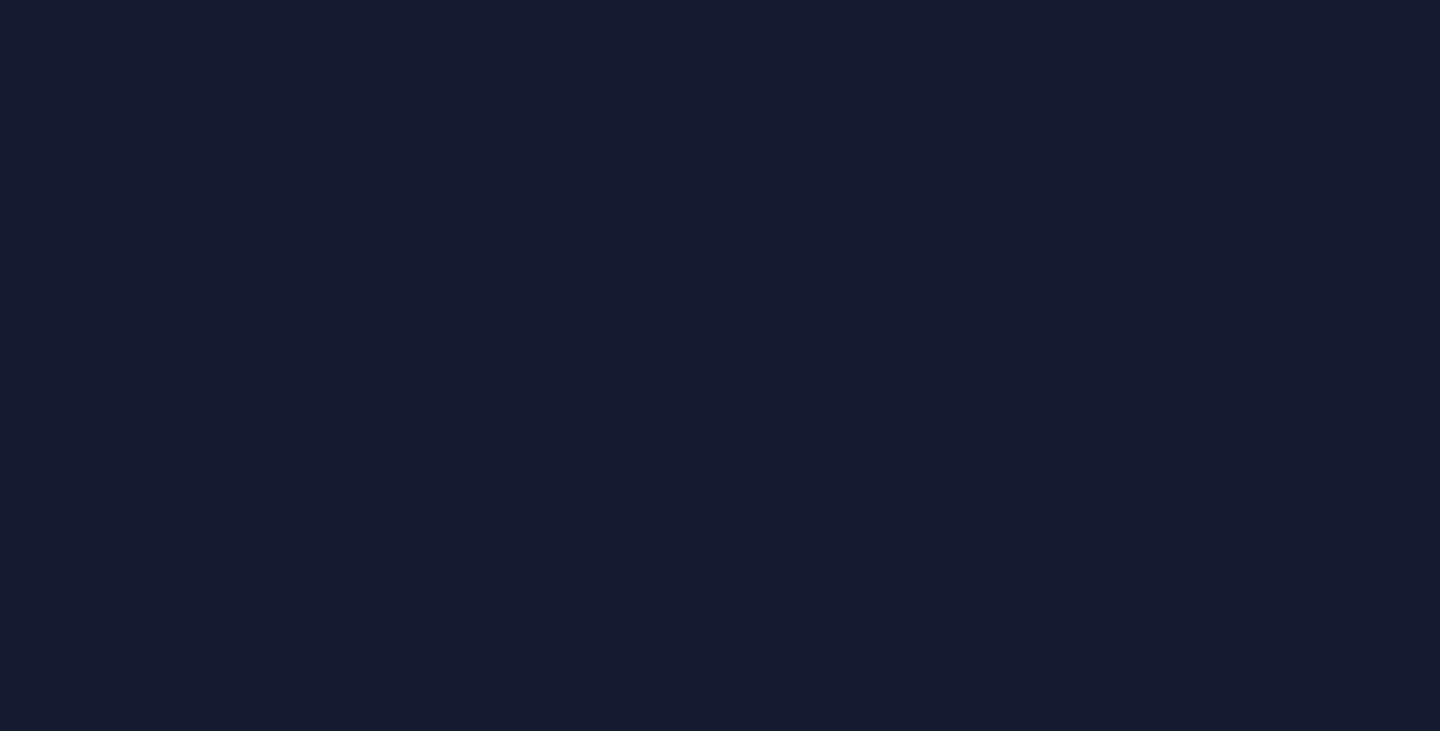 scroll, scrollTop: 0, scrollLeft: 0, axis: both 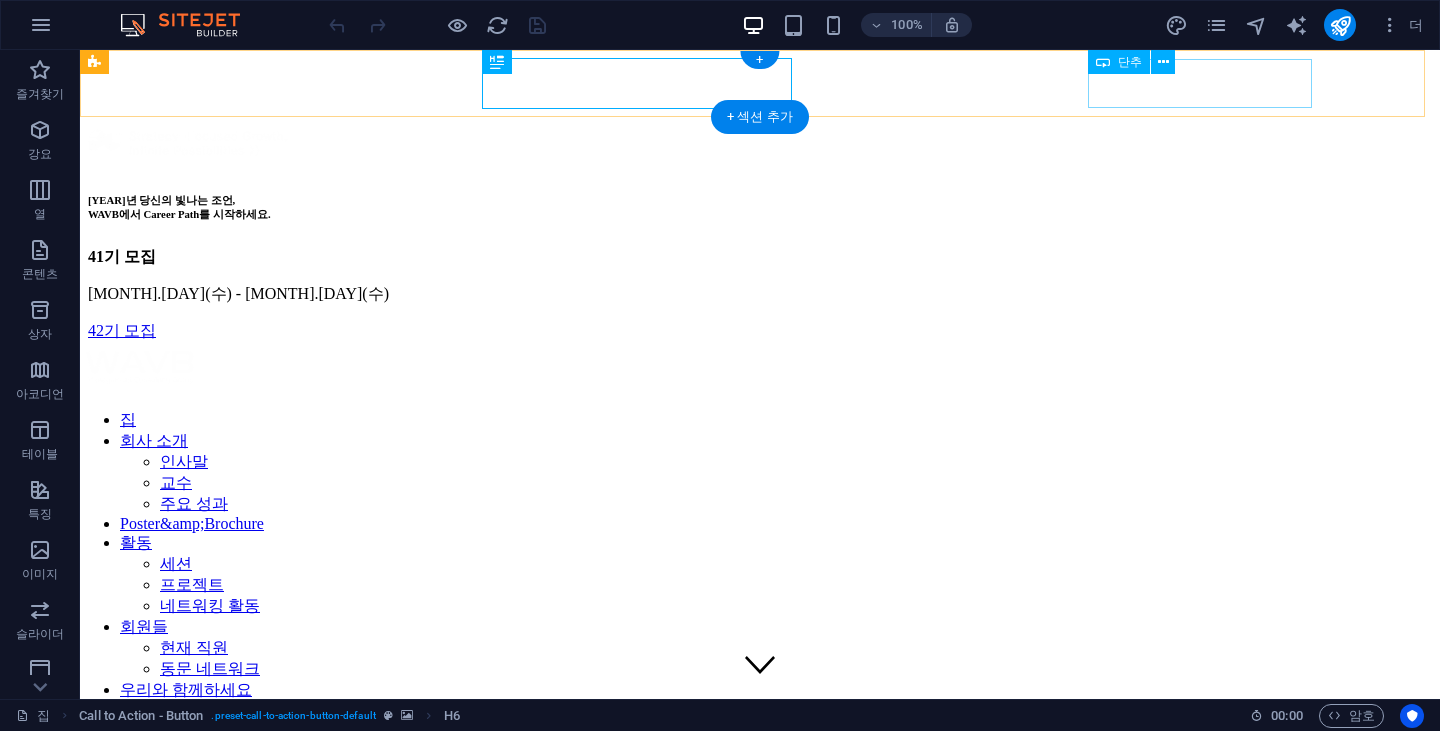 click on "42기 모집" at bounding box center [760, 331] 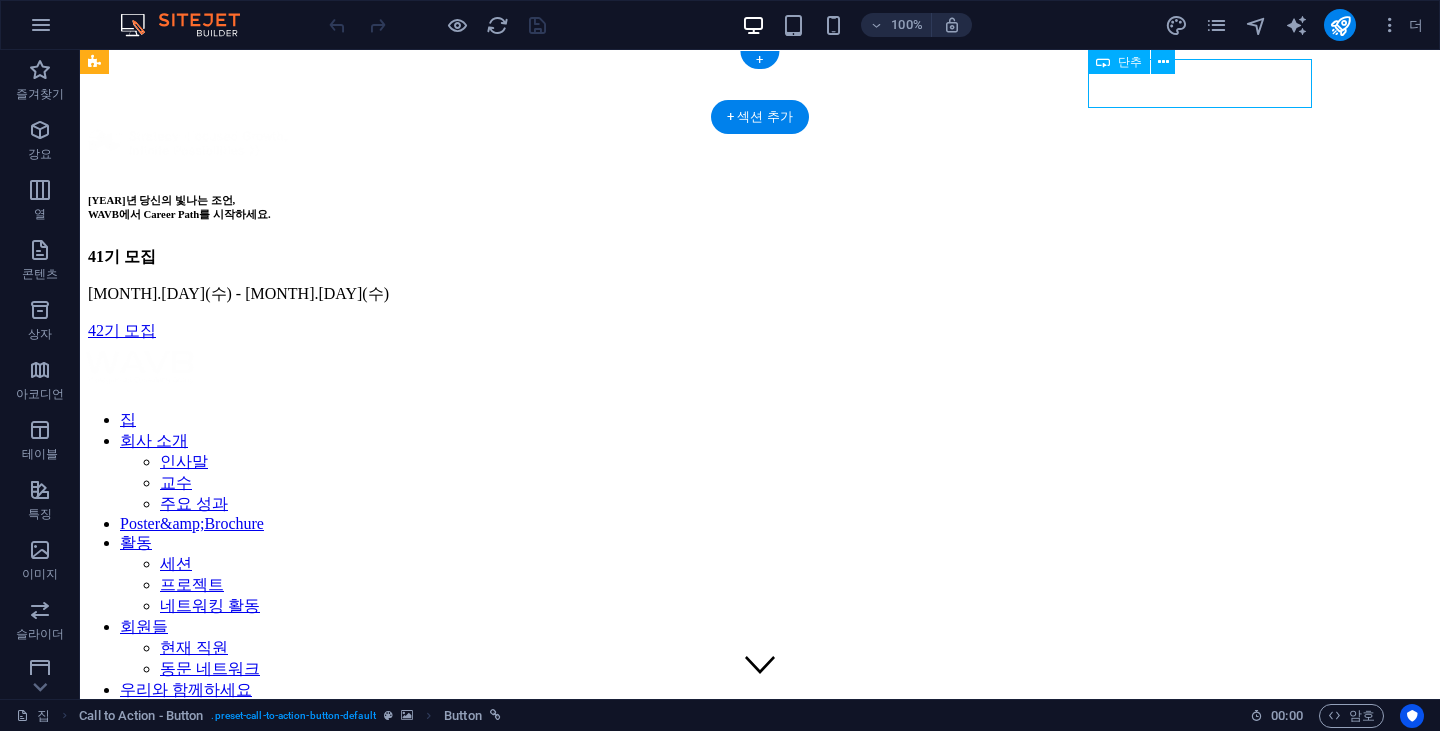 click on "42기 모집" at bounding box center (760, 331) 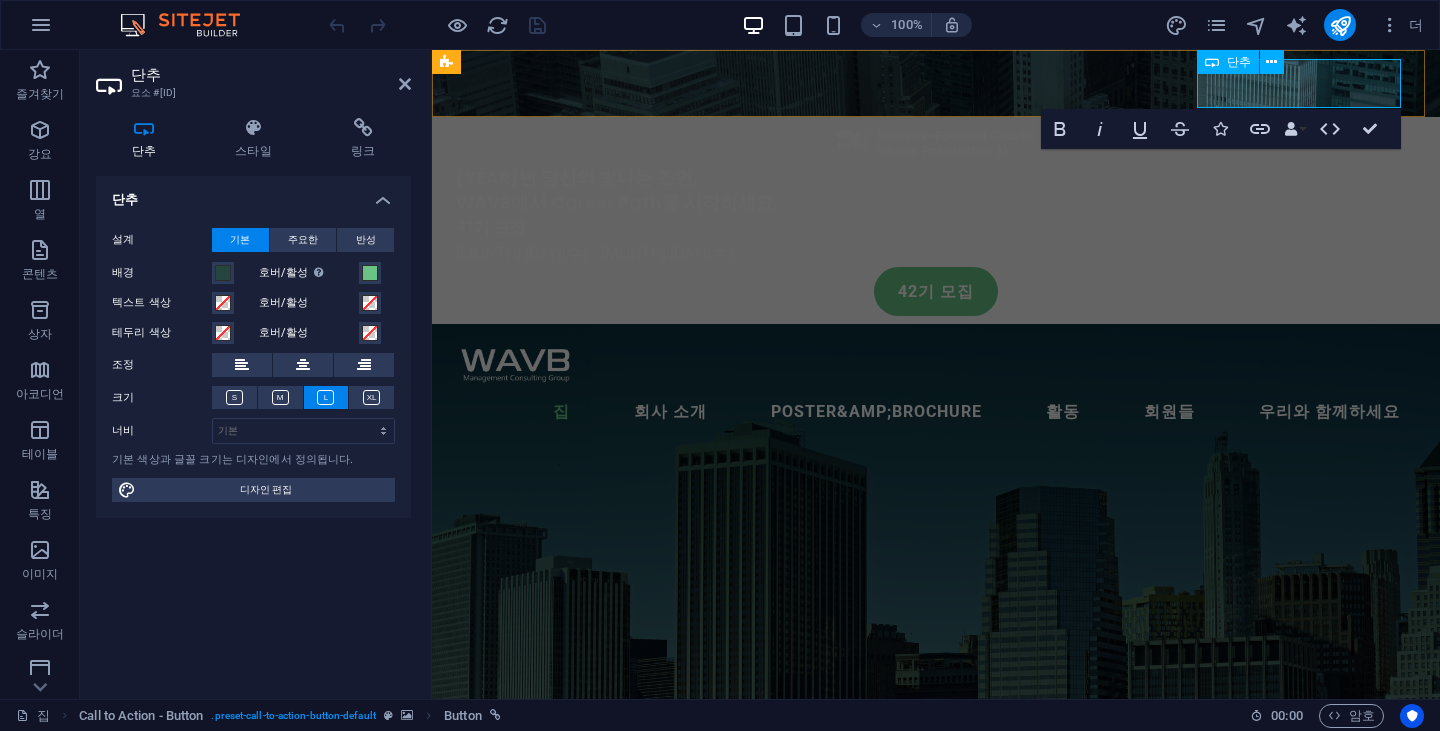 click on "42기 모집" at bounding box center [936, 291] 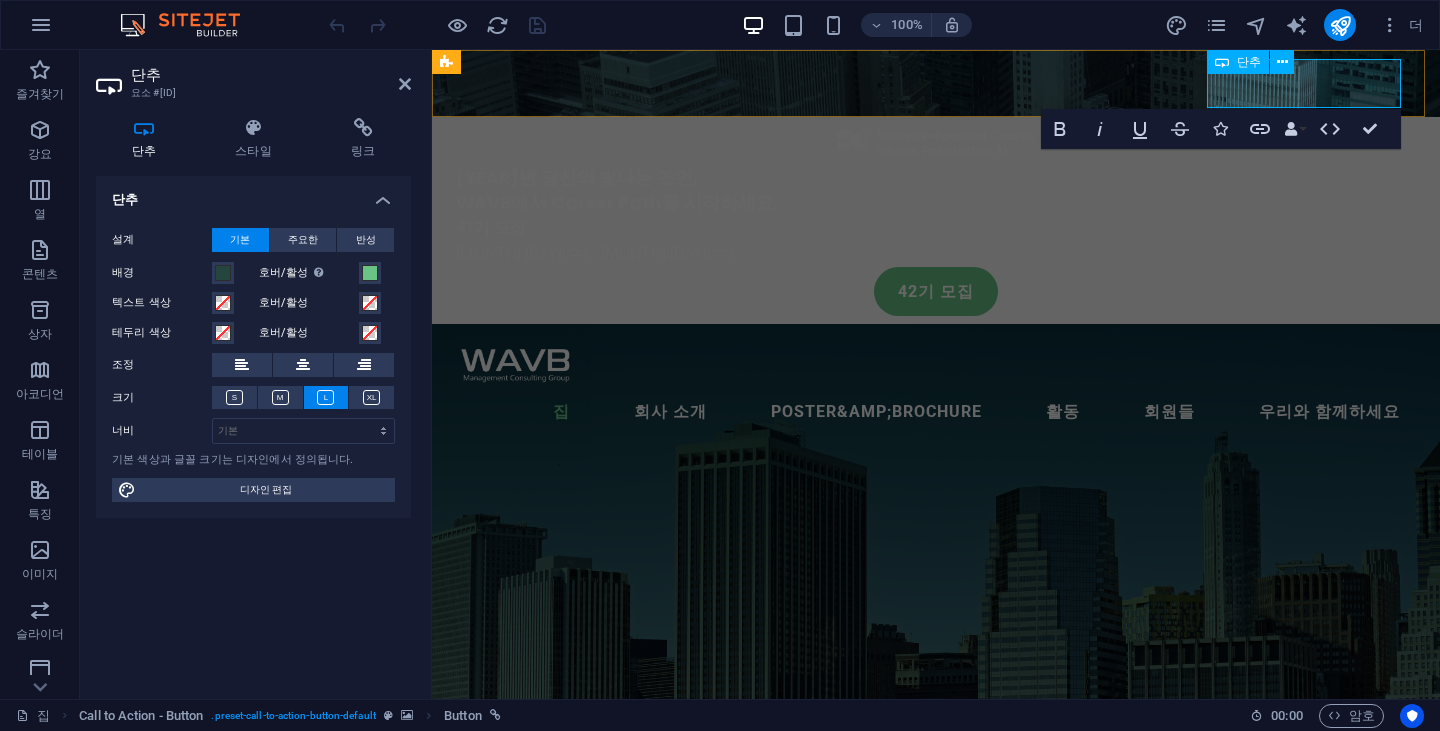 type 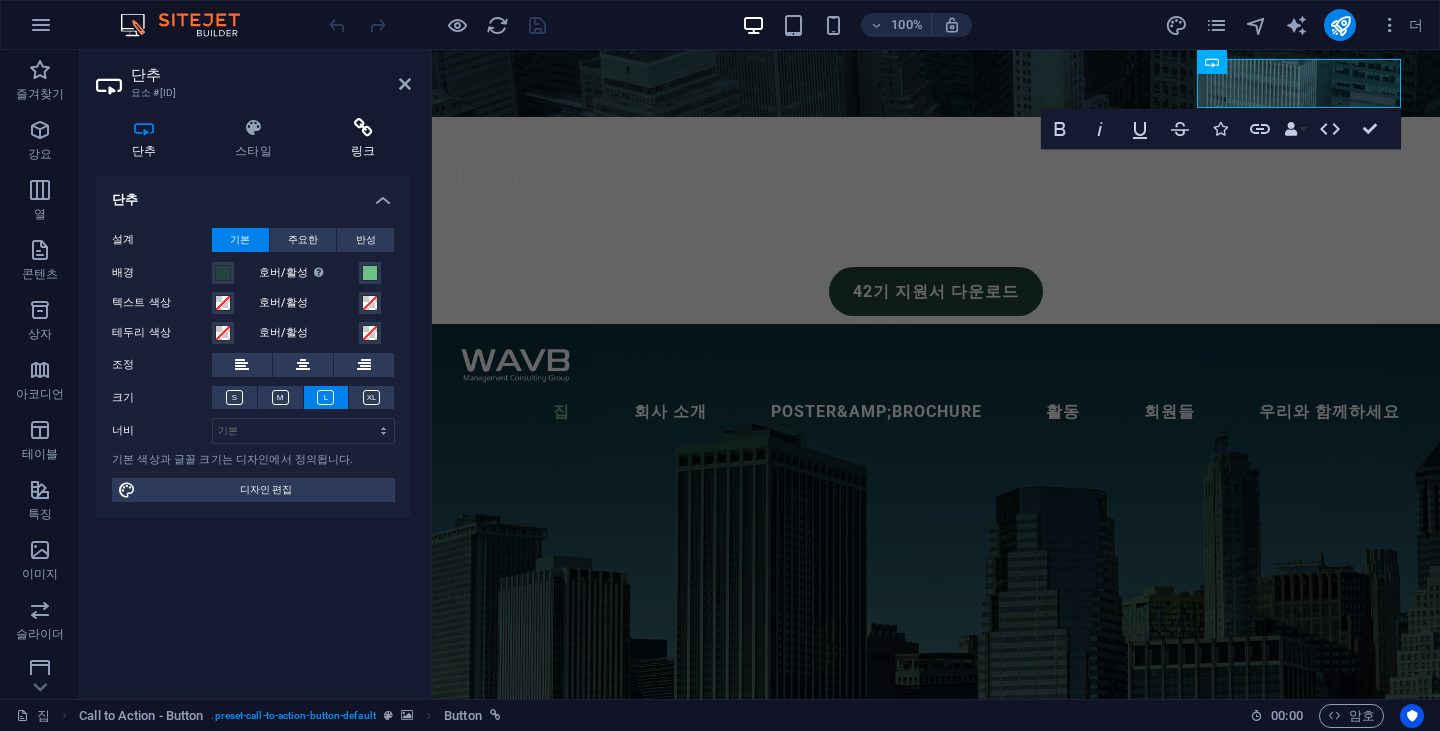 click on "링크" at bounding box center [363, 139] 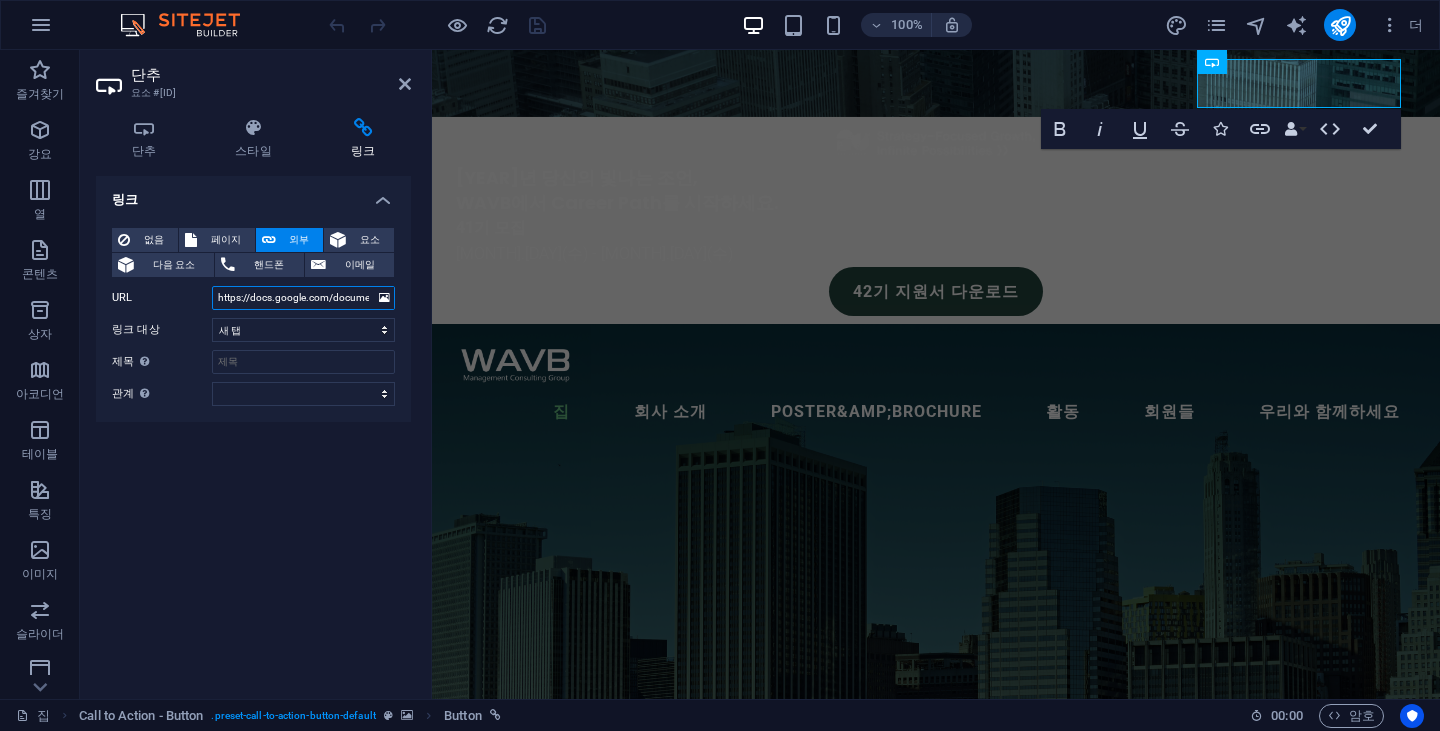 click on "https://docs.google.com/document/d/1RsK2xCgLgkM9llvGicoj4oIDmW3OCT8x/edit?usp=sharing&amp;ouid=105920957207513374481&amp;rtpof=true&amp;sd=true" at bounding box center (303, 298) 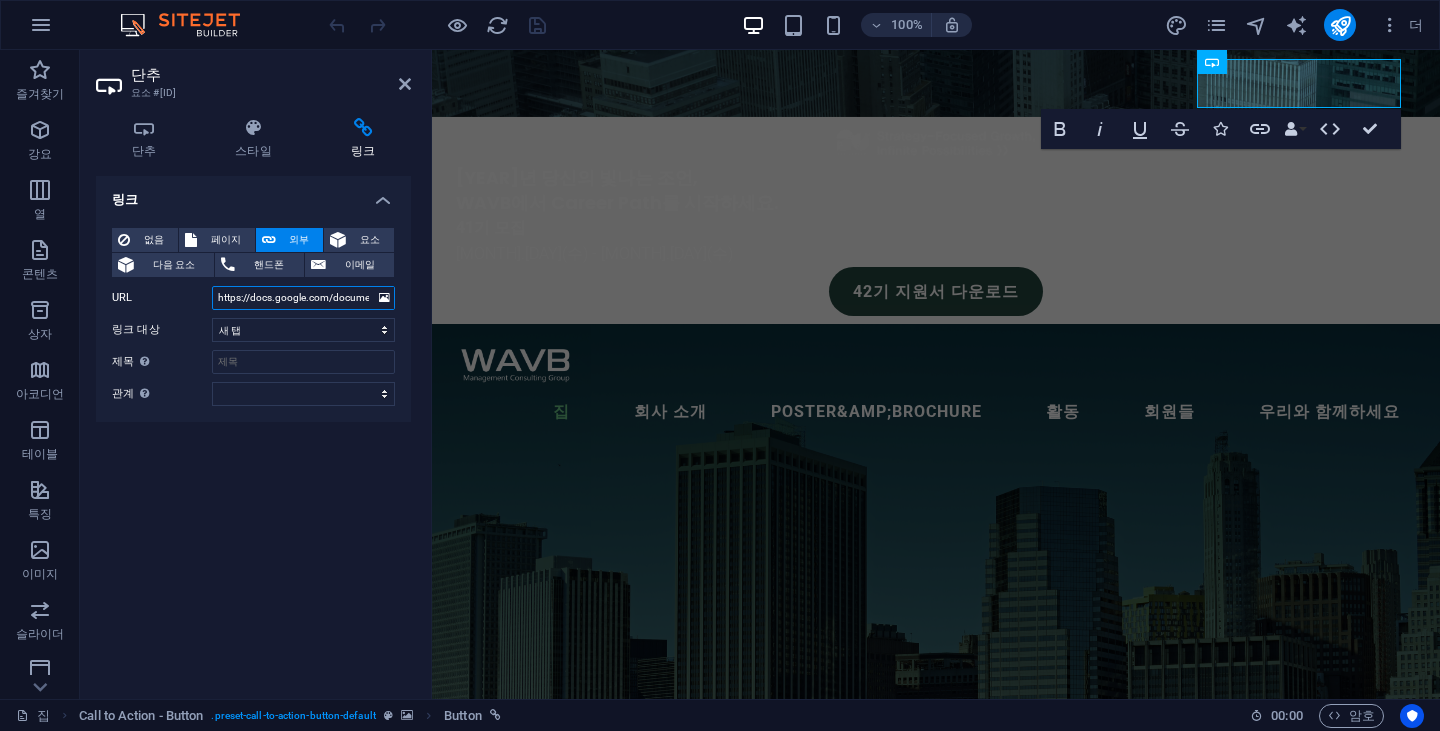 click on "https://docs.google.com/document/d/1RsK2xCgLgkM9llvGicoj4oIDmW3OCT8x/edit?usp=sharing&amp;ouid=105920957207513374481&amp;rtpof=true&amp;sd=true" at bounding box center [303, 298] 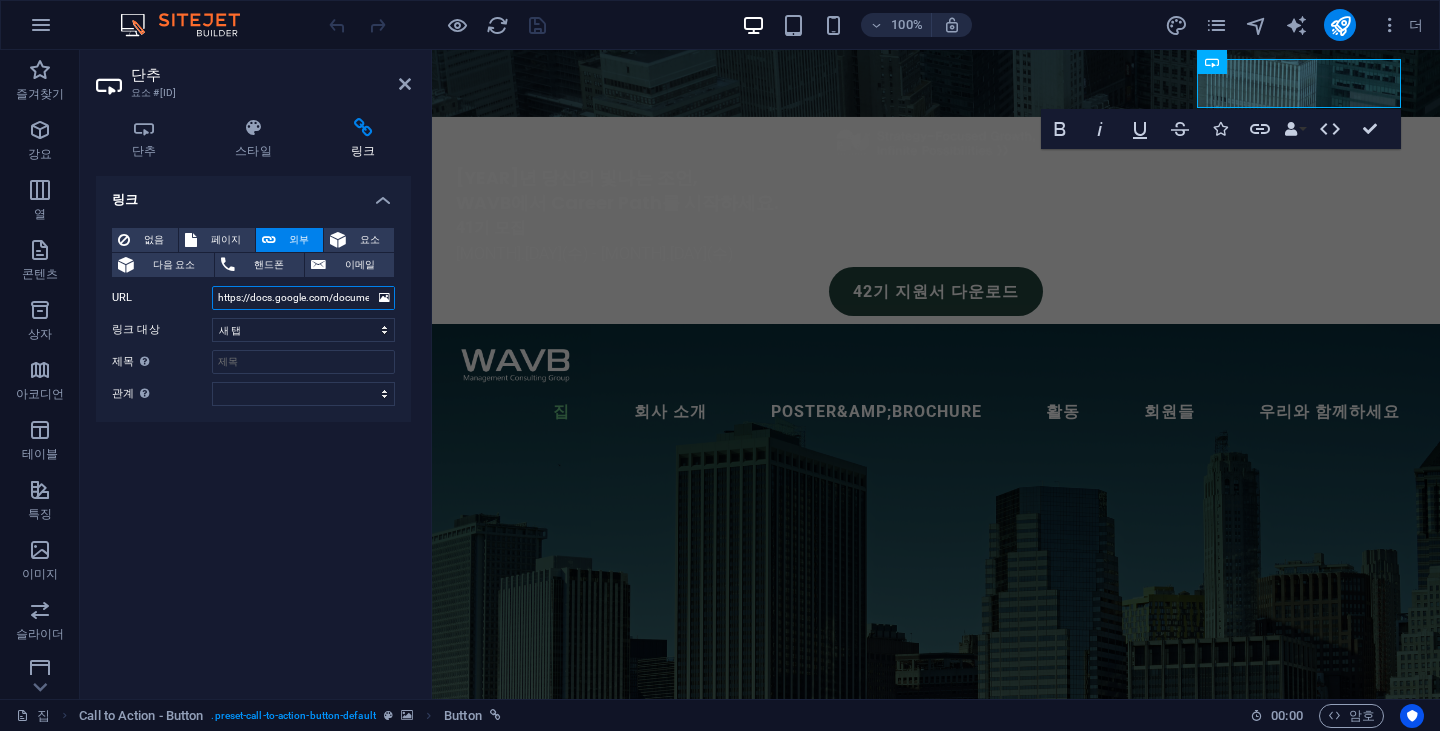 click on "https://docs.google.com/document/d/1RsK2xCgLgkM9llvGicoj4oIDmW3OCT8x/edit?usp=sharing&amp;ouid=105920957207513374481&amp;rtpof=true&amp;sd=true" at bounding box center [303, 298] 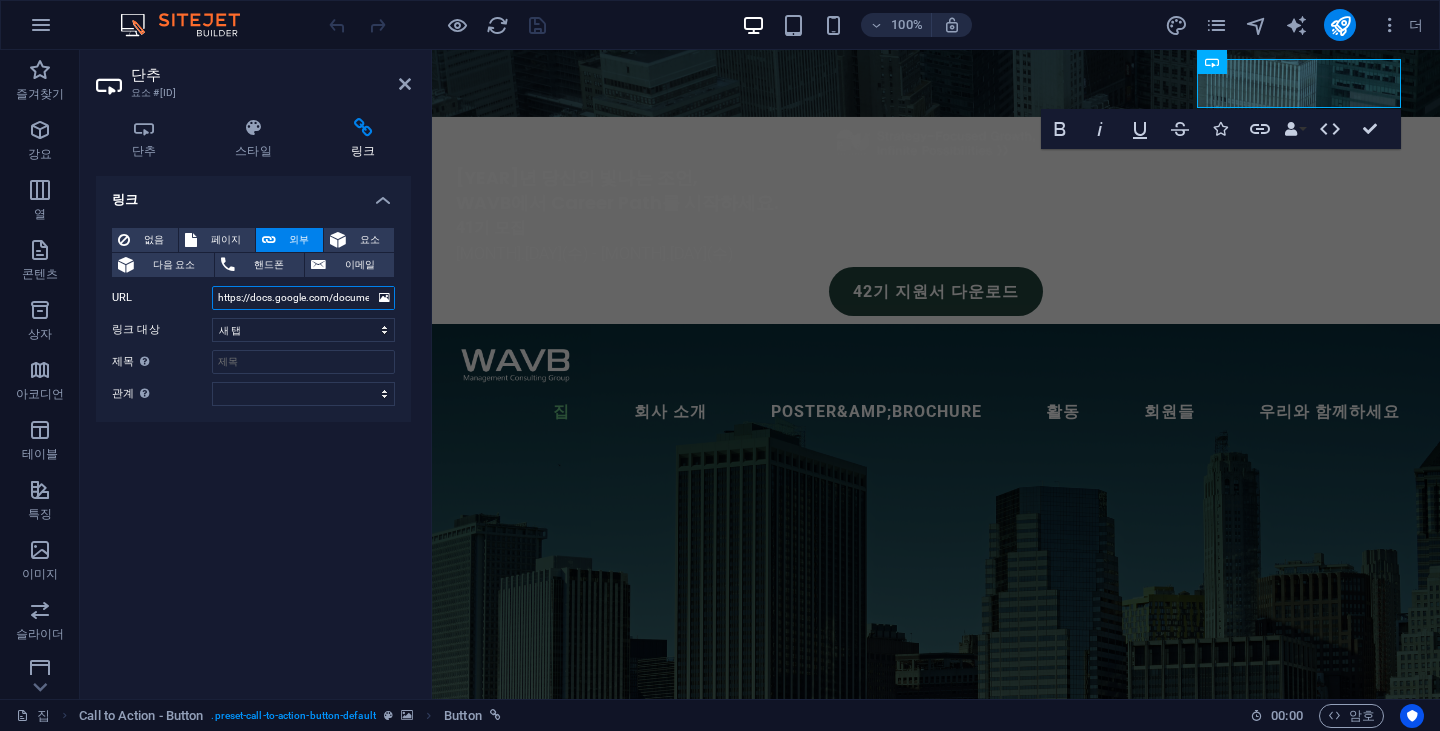 click on "https://docs.google.com/document/d/1RsK2xCgLgkM9llvGicoj4oIDmW3OCT8x/edit?usp=sharing&amp;ouid=105920957207513374481&amp;rtpof=true&amp;sd=true" at bounding box center (303, 298) 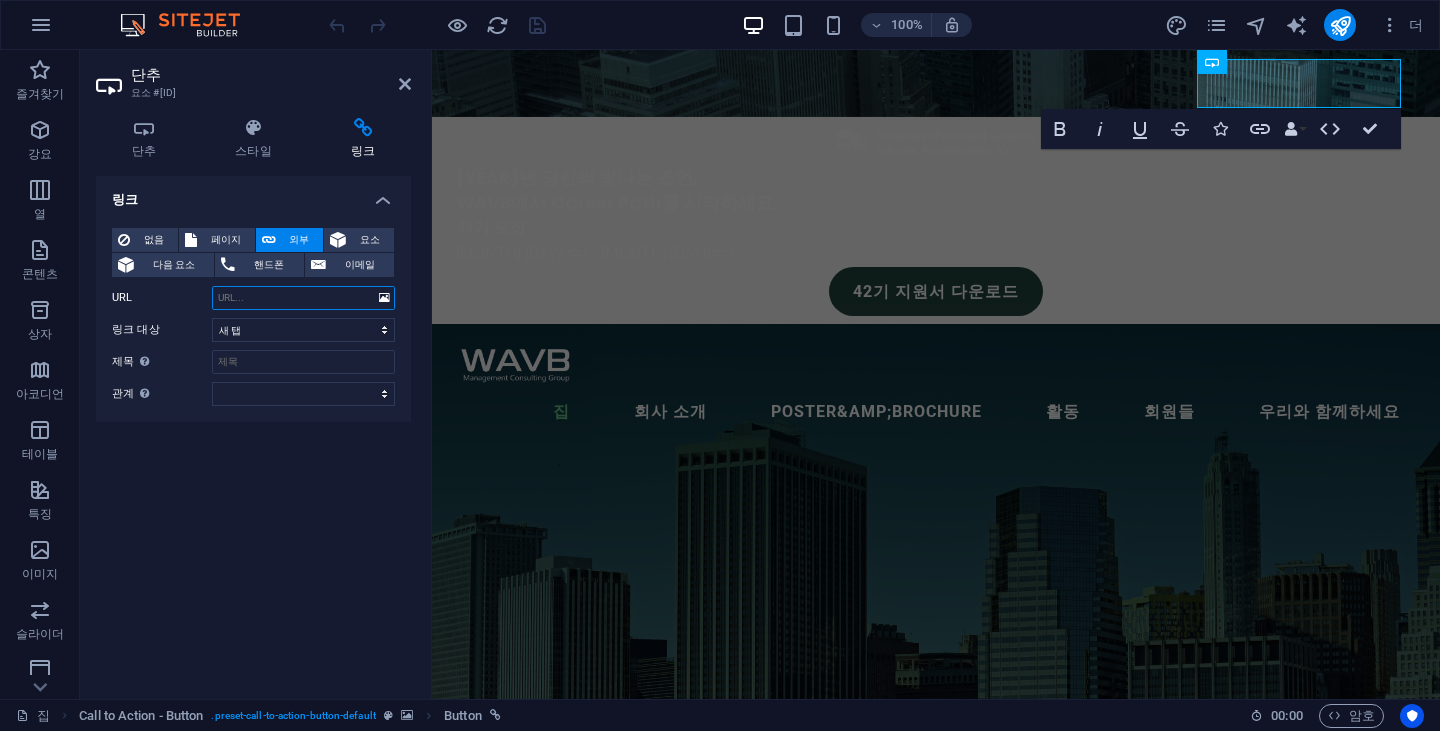 scroll, scrollTop: 0, scrollLeft: 0, axis: both 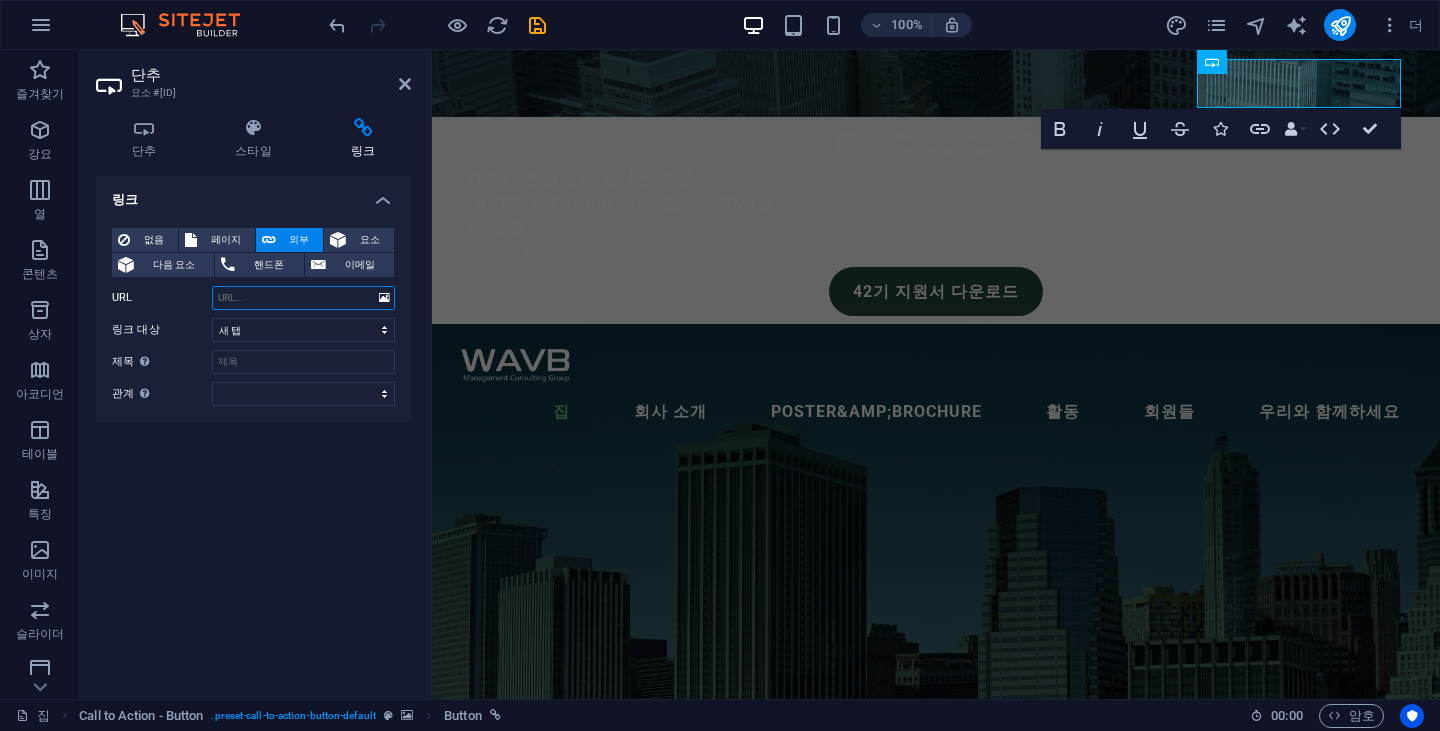 type 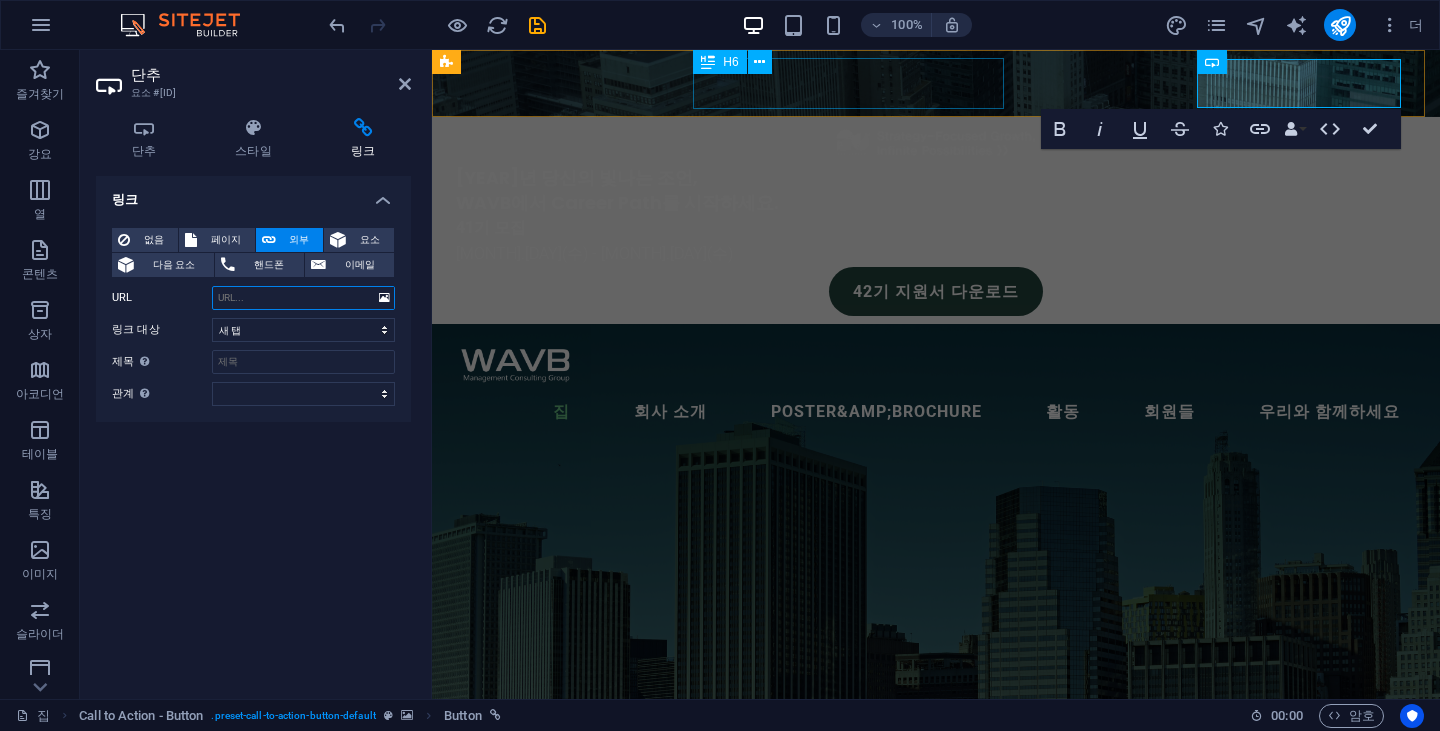 click on "H6" at bounding box center (719, 62) 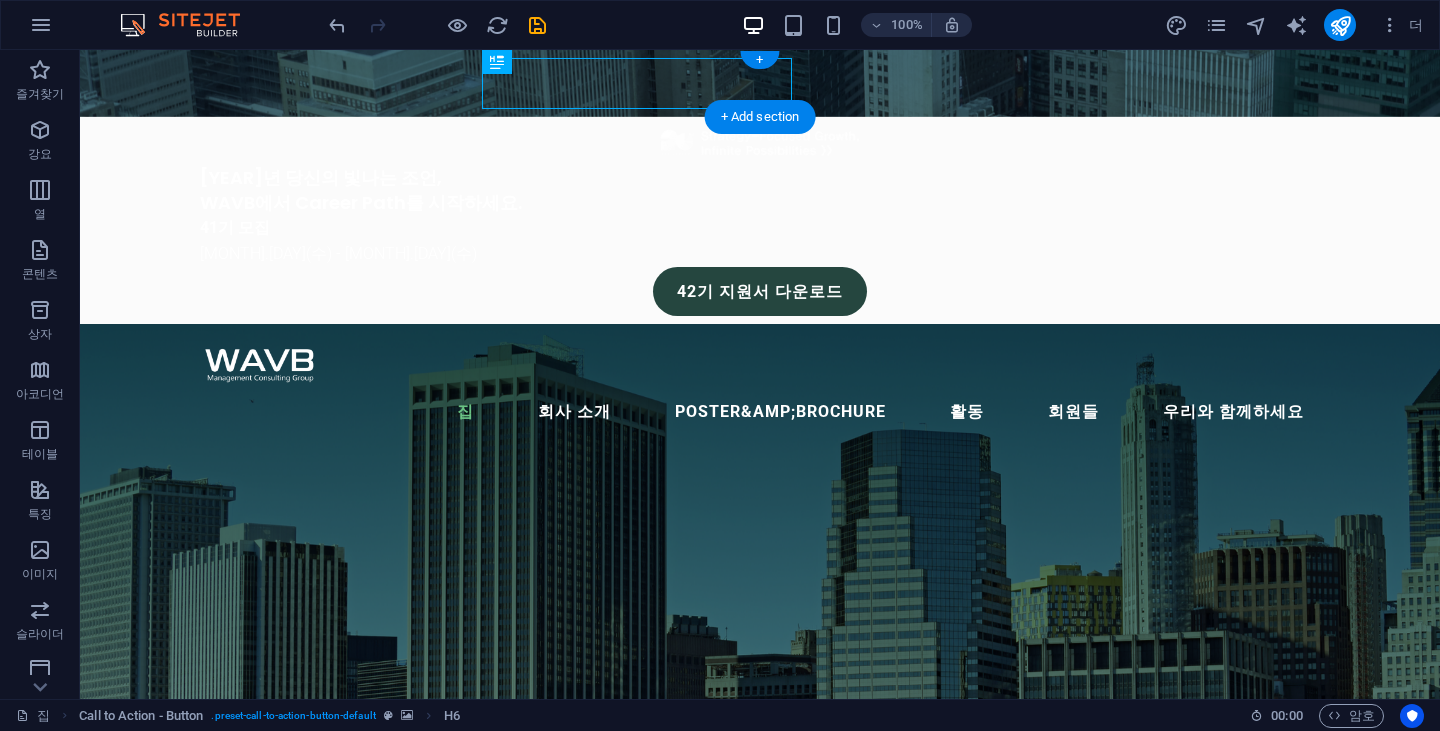 click at bounding box center [760, 83] 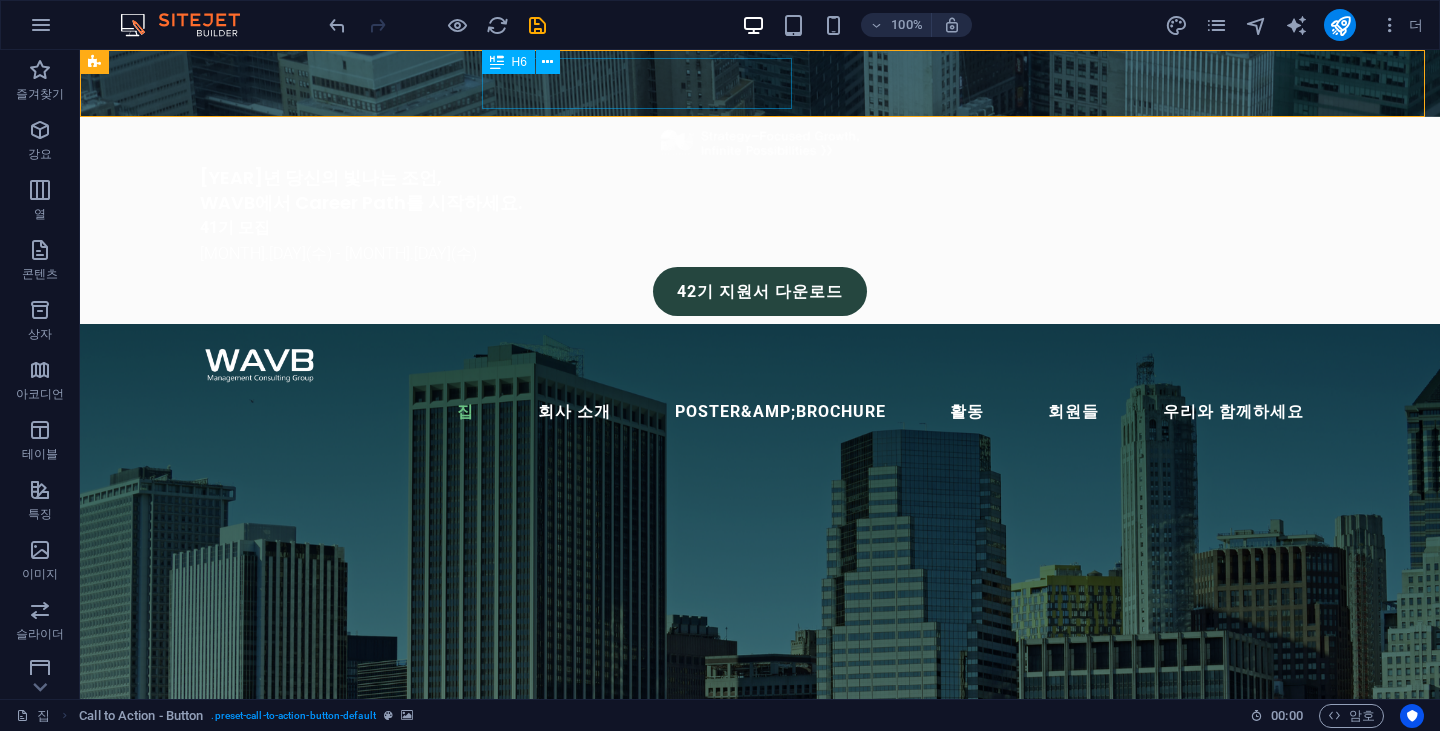 click on "H6" at bounding box center [519, 62] 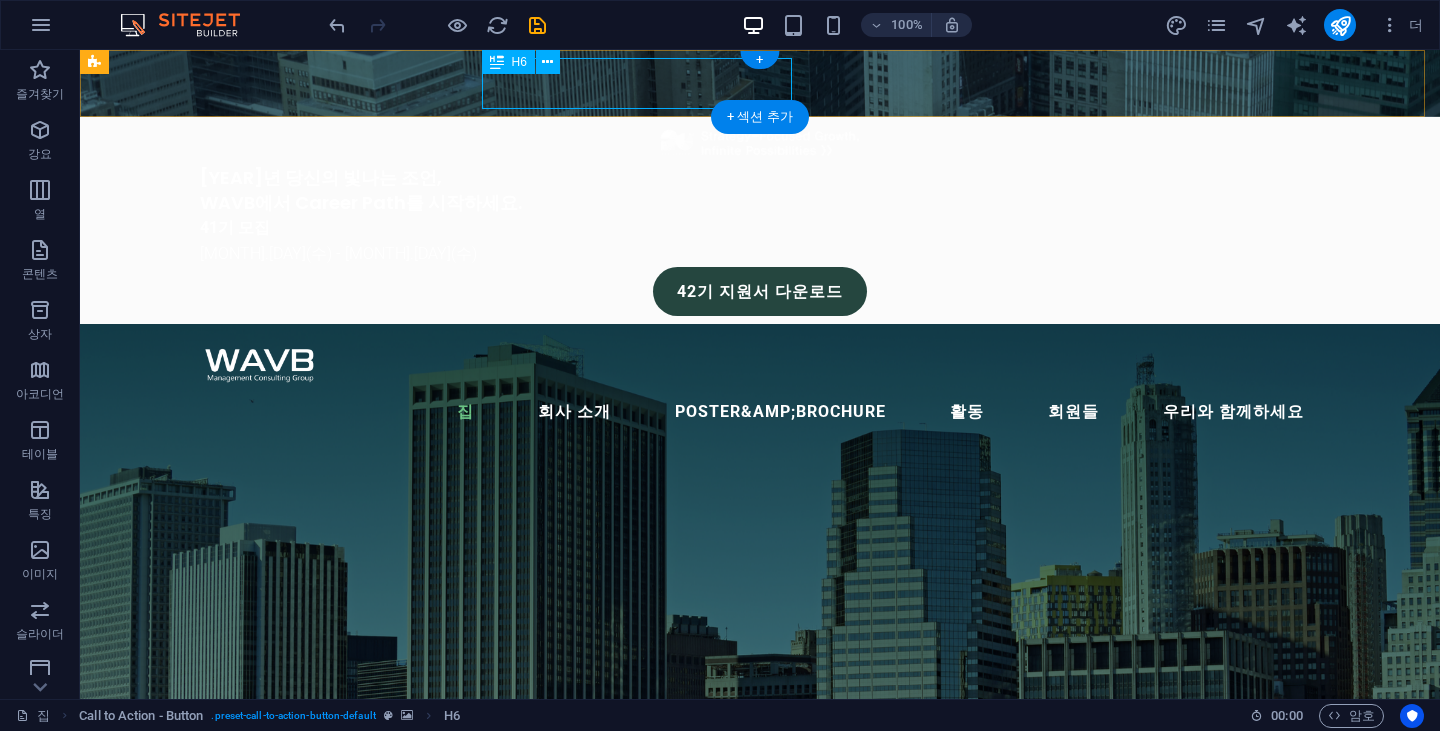 click on "[YEAR]년 당신의 빛나는 조언, WAVB에서 Career Path를 시작하세요." at bounding box center [760, 190] 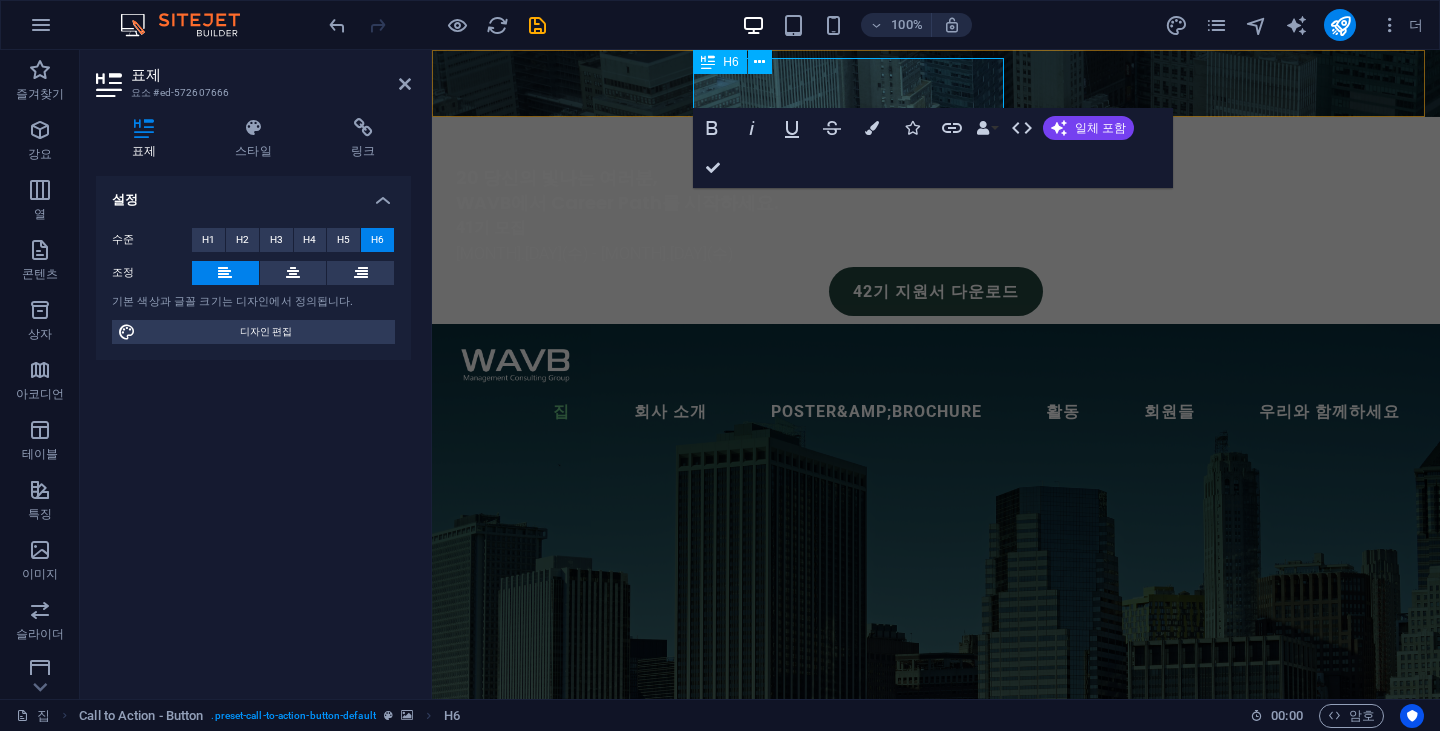 click on "WAVB에서 Career Path를 시작하세요." at bounding box center [617, 202] 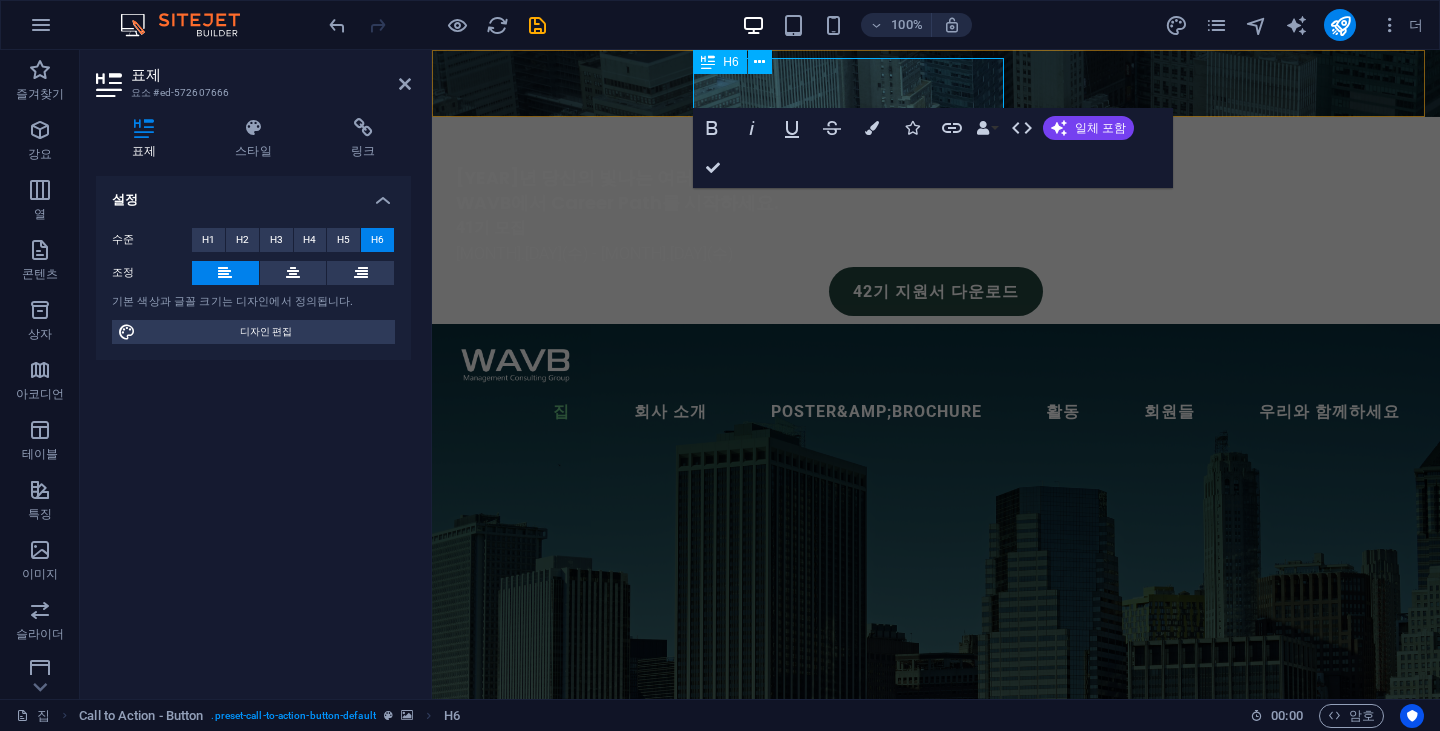 click on "WAVB에서 Career Path를 시작하세요." at bounding box center (617, 202) 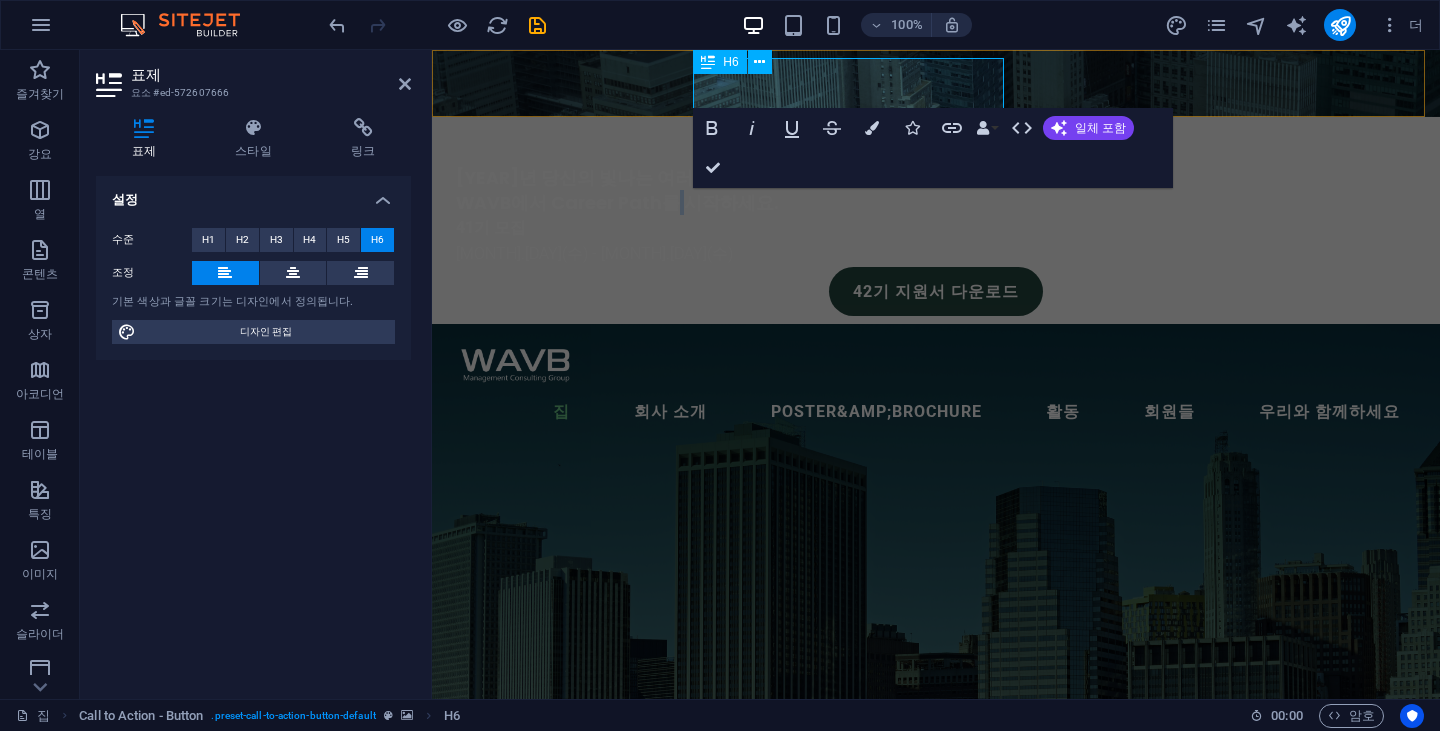 click on "WAVB에서 Career Path를 시작하세요." at bounding box center [617, 202] 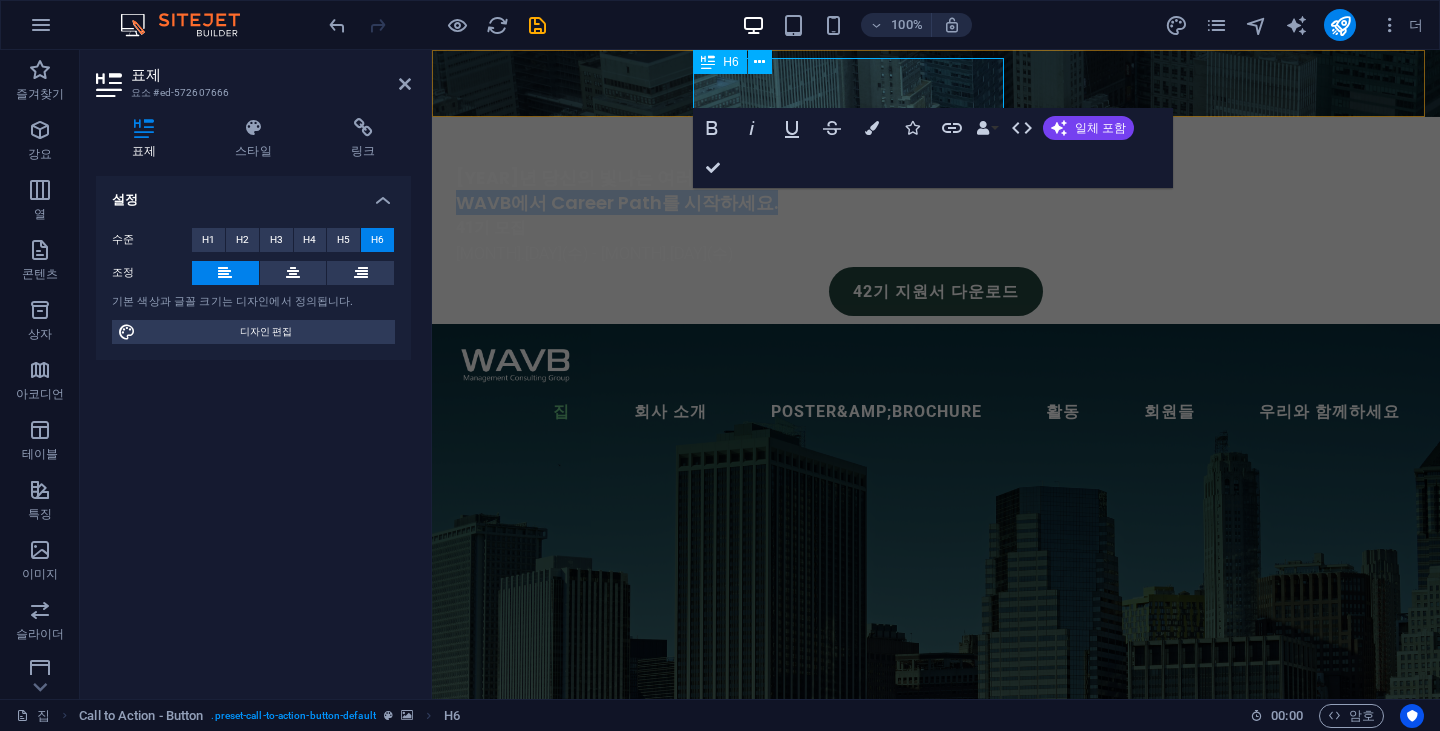 click on "WAVB에서 Career Path를 시작하세요." at bounding box center [617, 202] 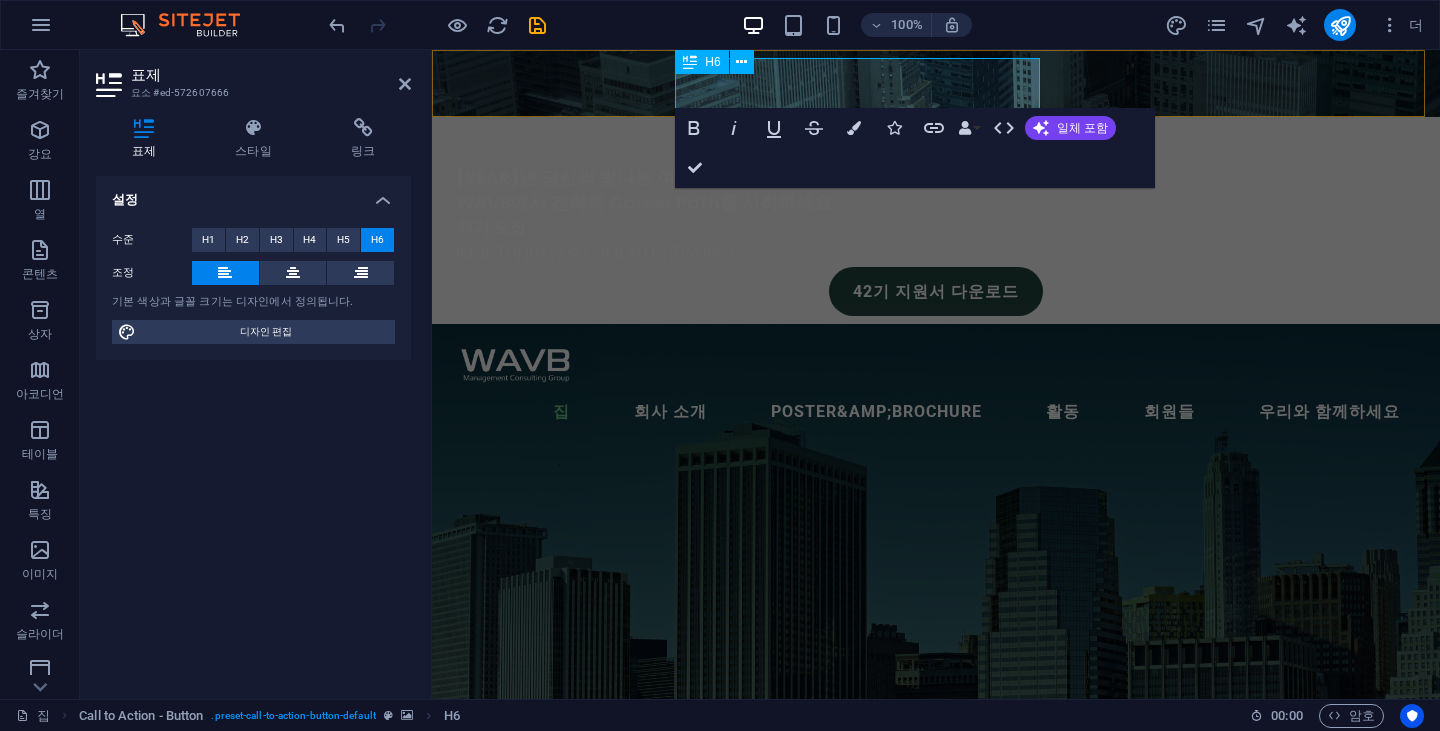 click on "[YEAR]년 당신의 빛나는 여러분," at bounding box center (586, 177) 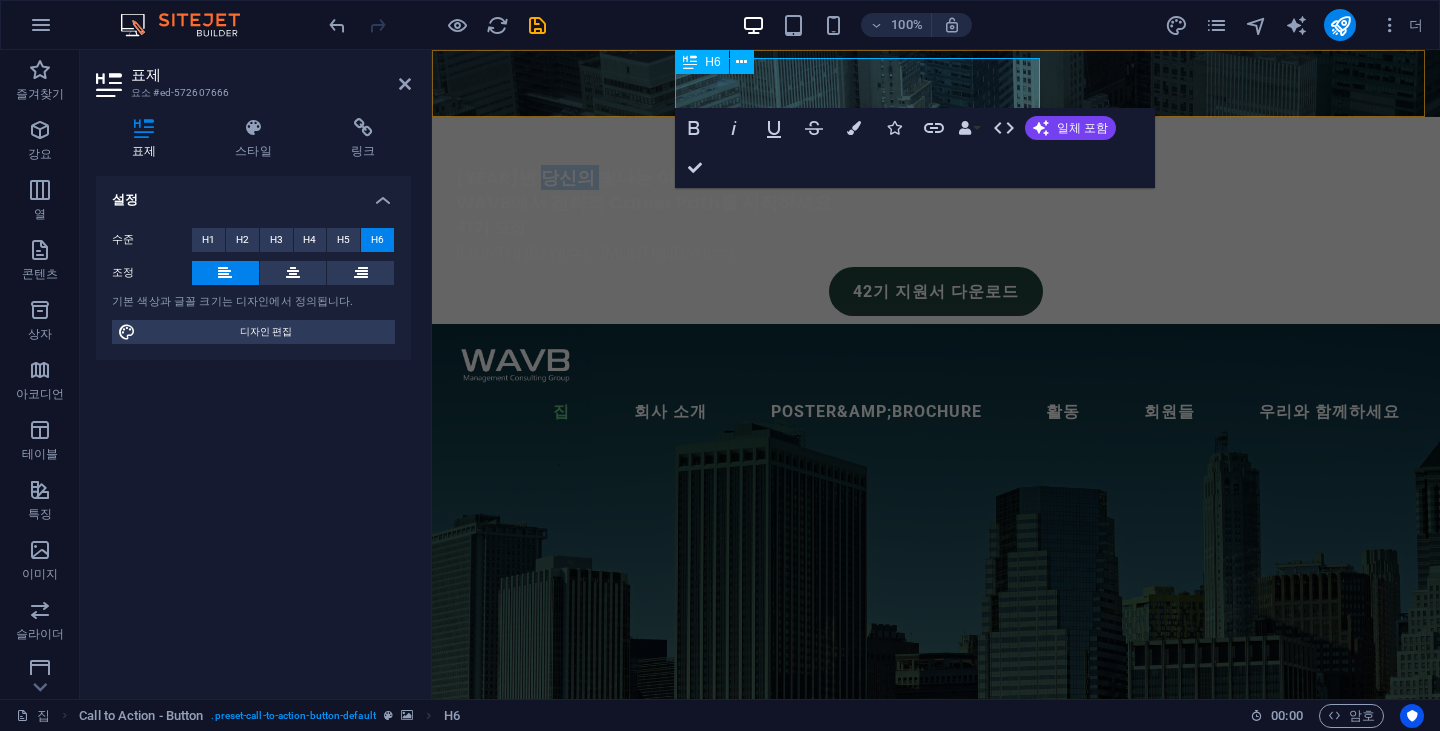 click on "[YEAR]년 당신의 빛나는 여러분," at bounding box center (586, 177) 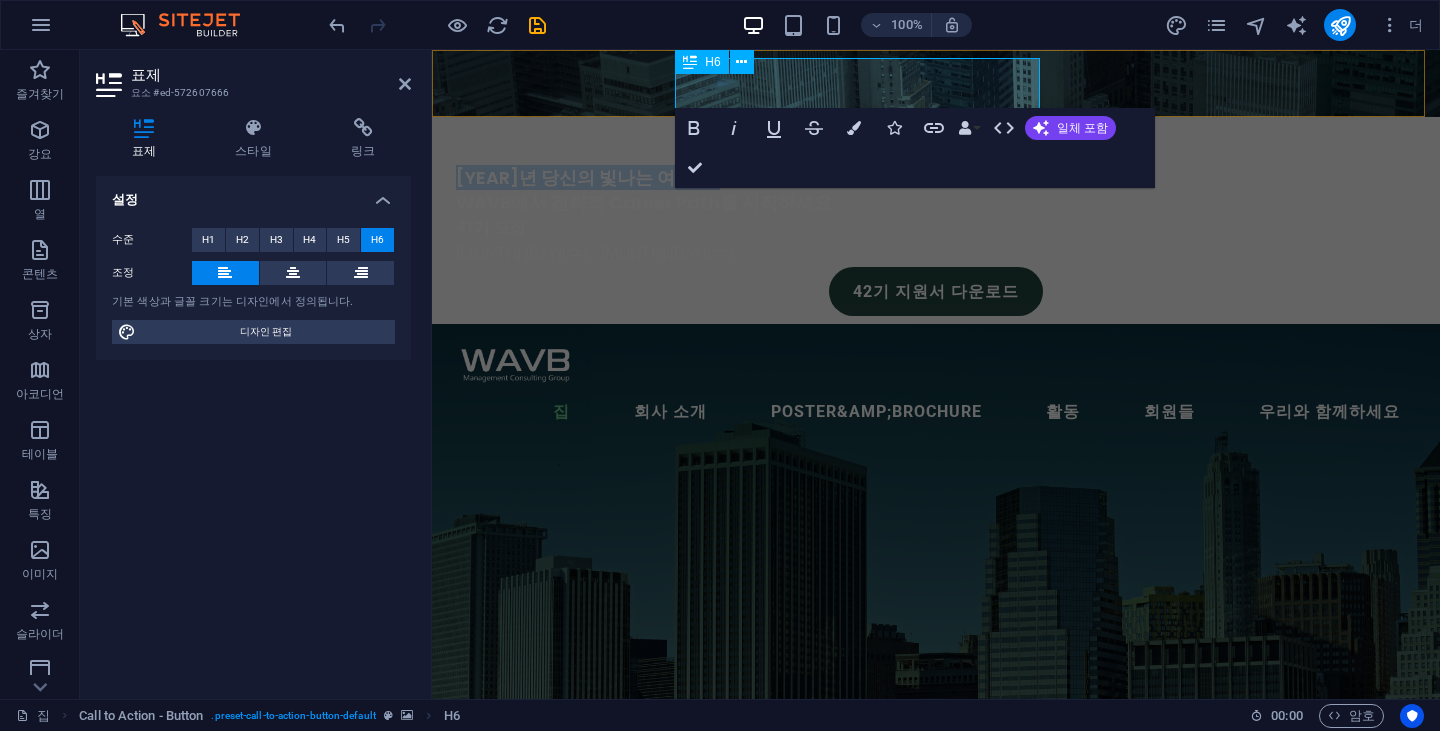 click on "[YEAR]년 당신의 빛나는 여러분," at bounding box center (586, 177) 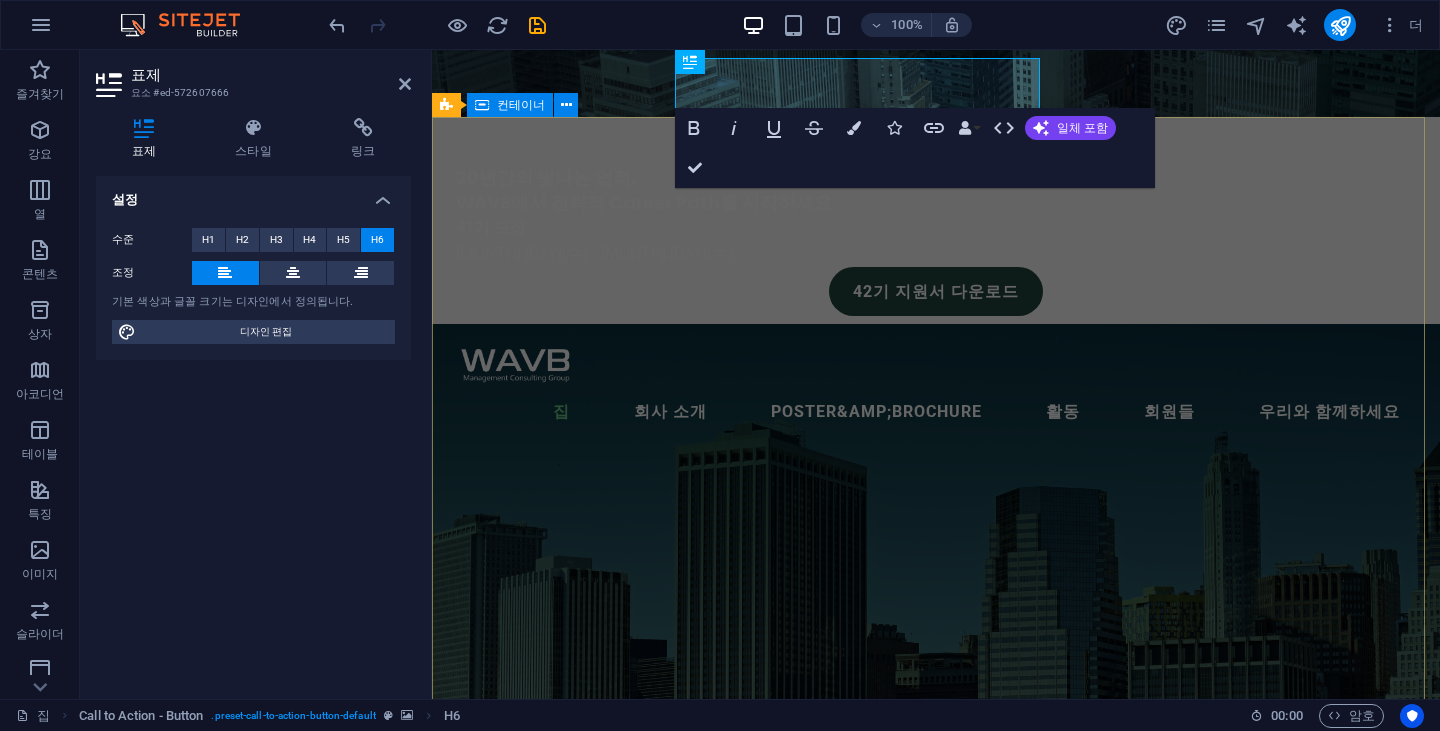 click on "전략 중심 성장; 무한한 가능성 > 서강대학교 유일한 경영전략/컨설팅학회 WAVB 20 함께하는 구성원의 열정은 가치를 따르기 위해 노력하고 있기로 했습니다. 지금 우리와 함께하세요. 지원하기" at bounding box center [936, 1306] 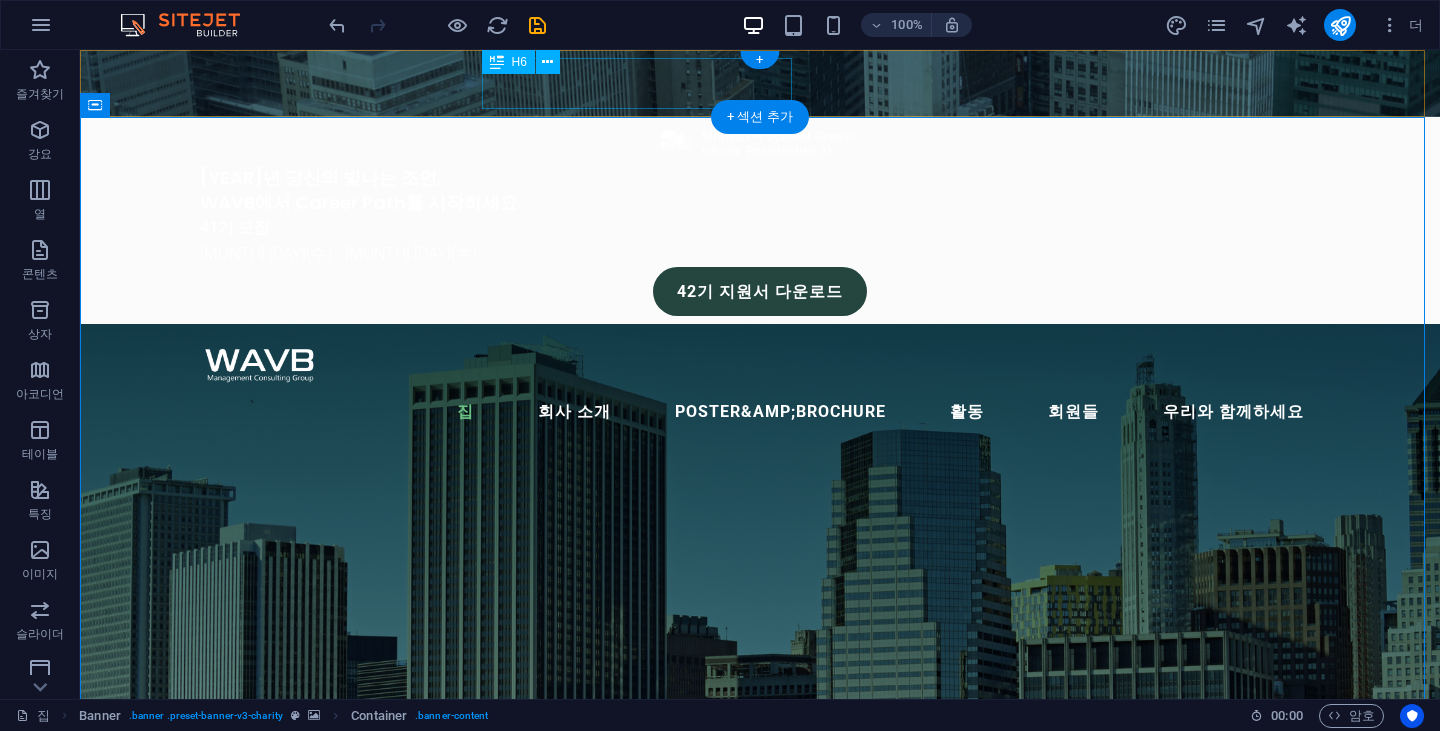 click on "[YEAR]년 당신의 빛나는 조언, WAVB에서 Career Path를 시작하세요." at bounding box center [760, 190] 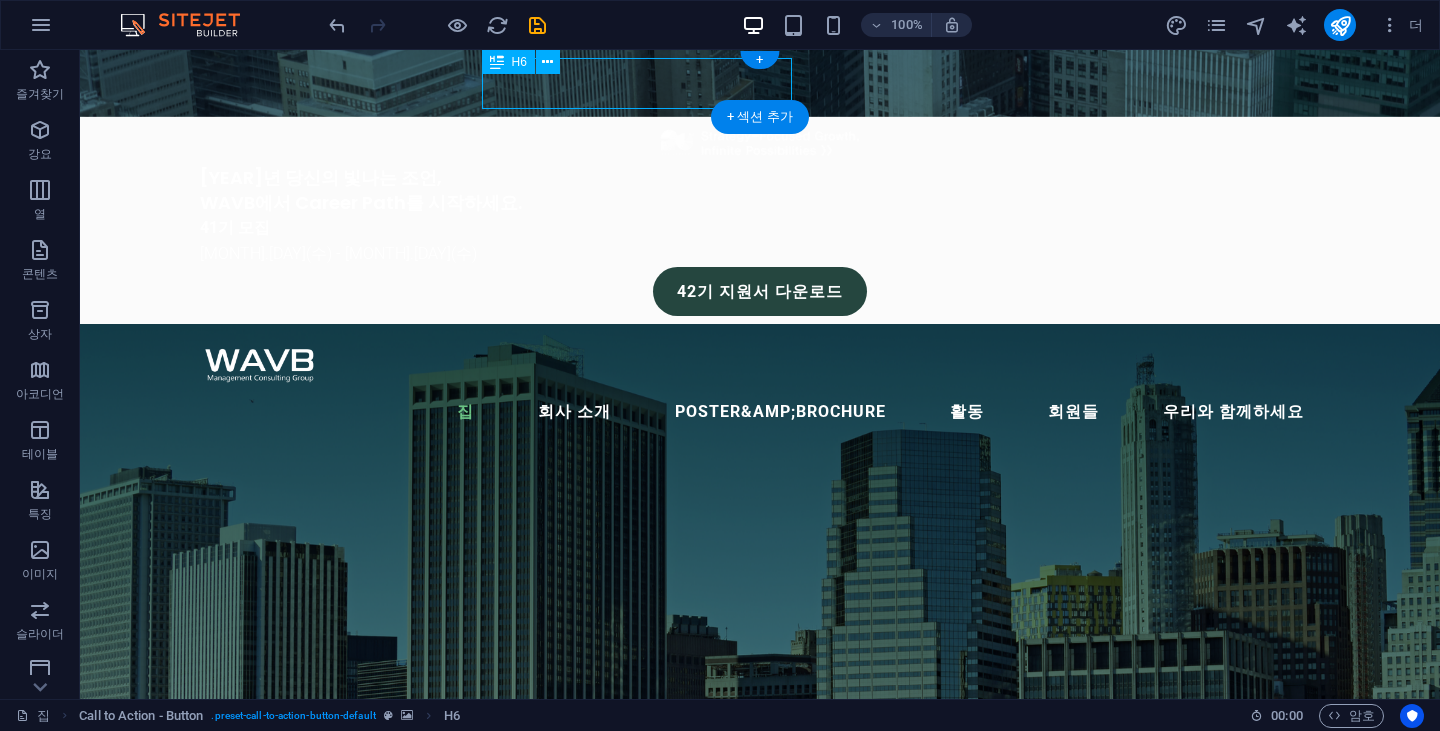click on "[YEAR]년 당신의 빛나는 조언, WAVB에서 Career Path를 시작하세요." at bounding box center (760, 190) 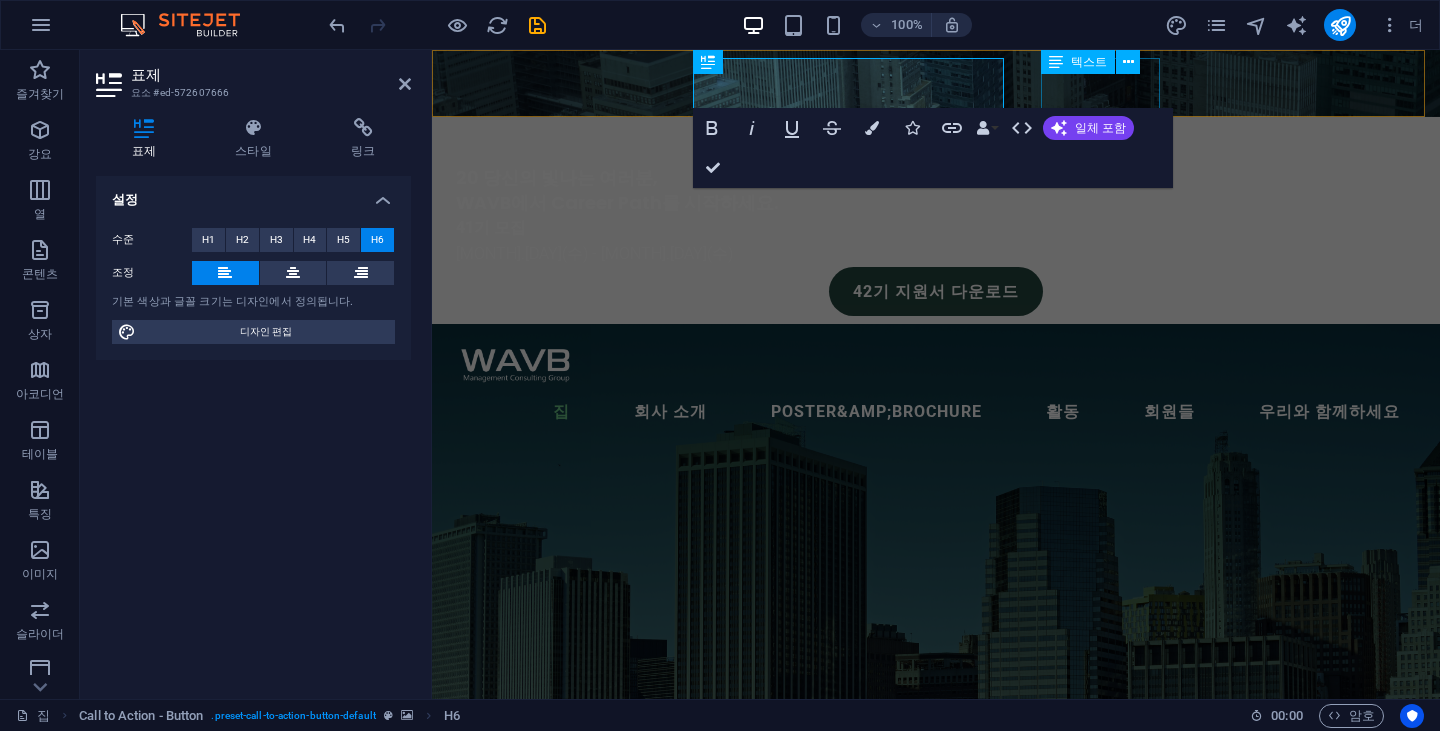 click on "[YEAR]기 모집 [MONTH].[DAY](수) - [MONTH].[DAY](수)" at bounding box center (936, 240) 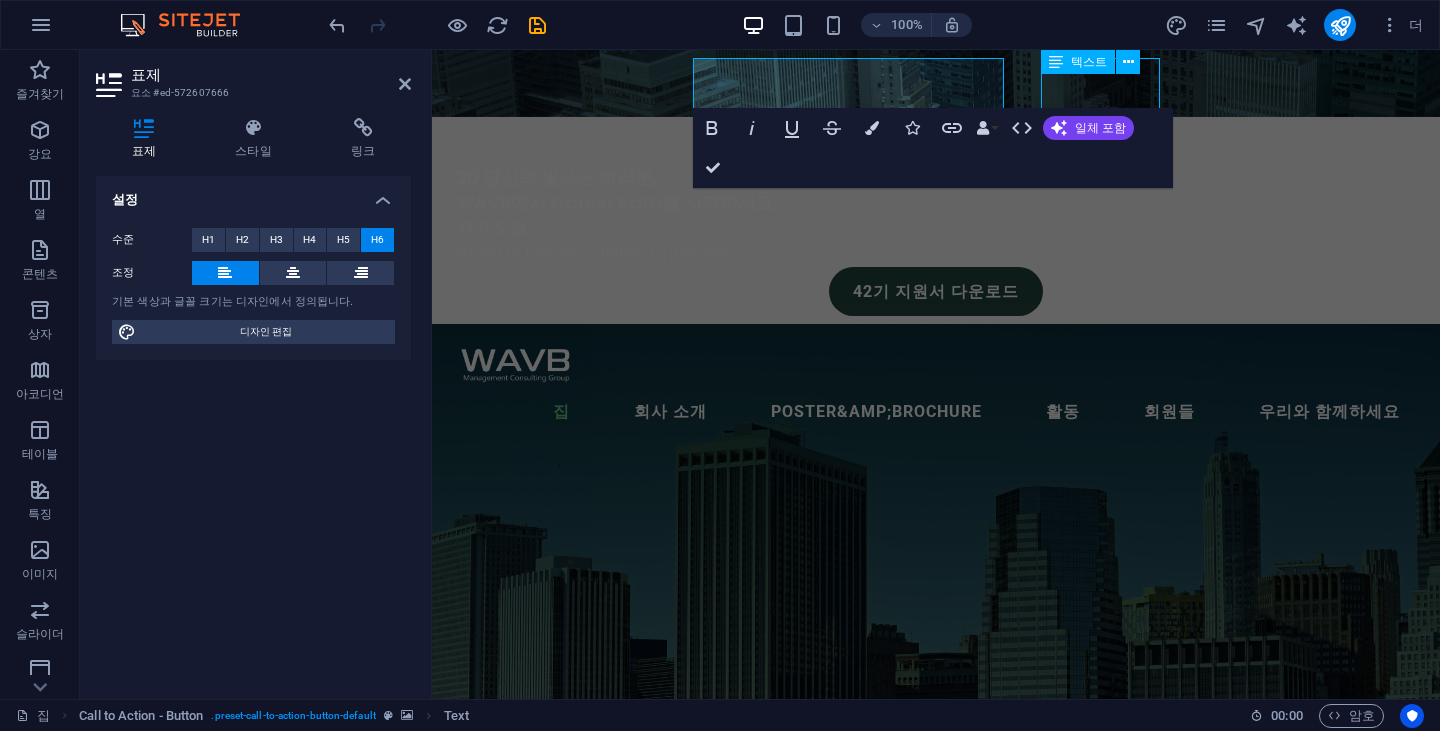 click on "[YEAR]기 모집 [MONTH].[DAY](수) - [MONTH].[DAY](수)" at bounding box center (936, 240) 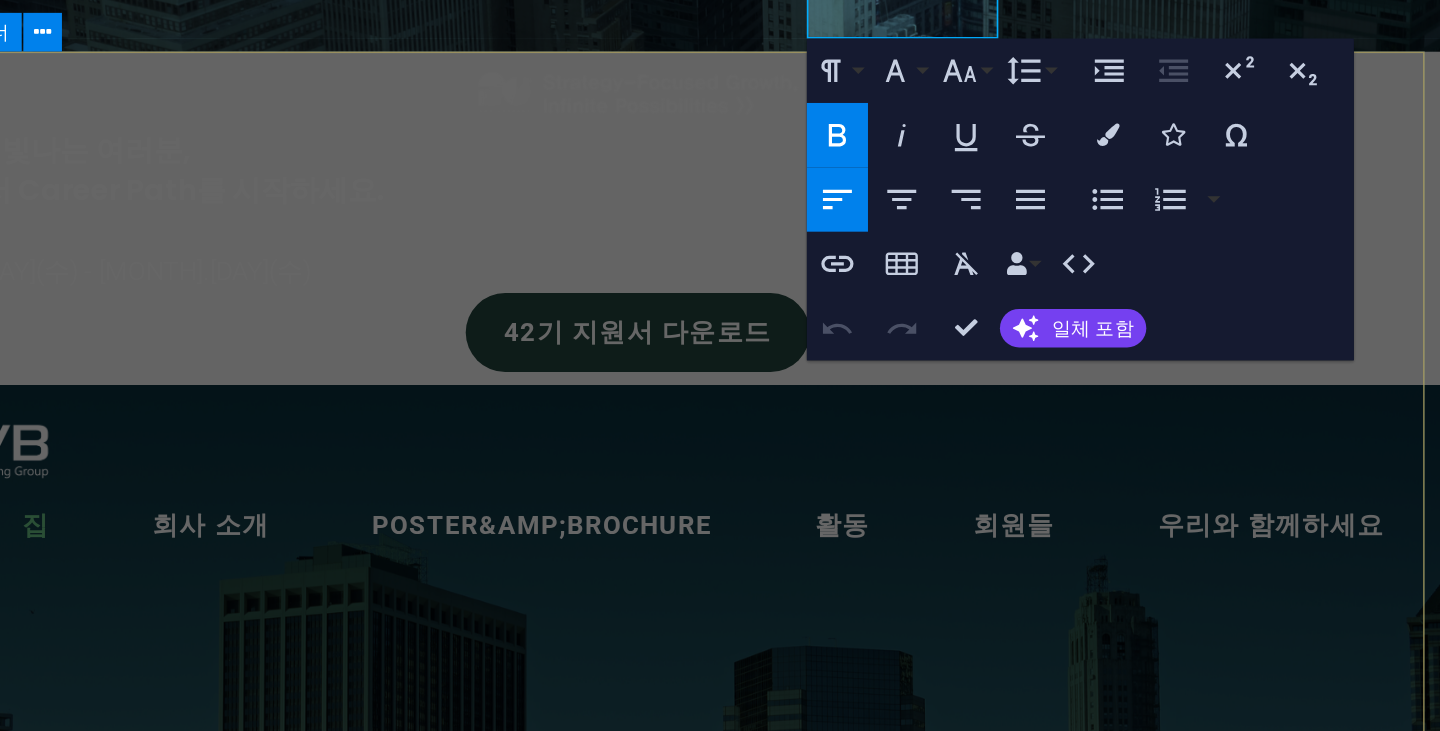 scroll, scrollTop: 0, scrollLeft: 0, axis: both 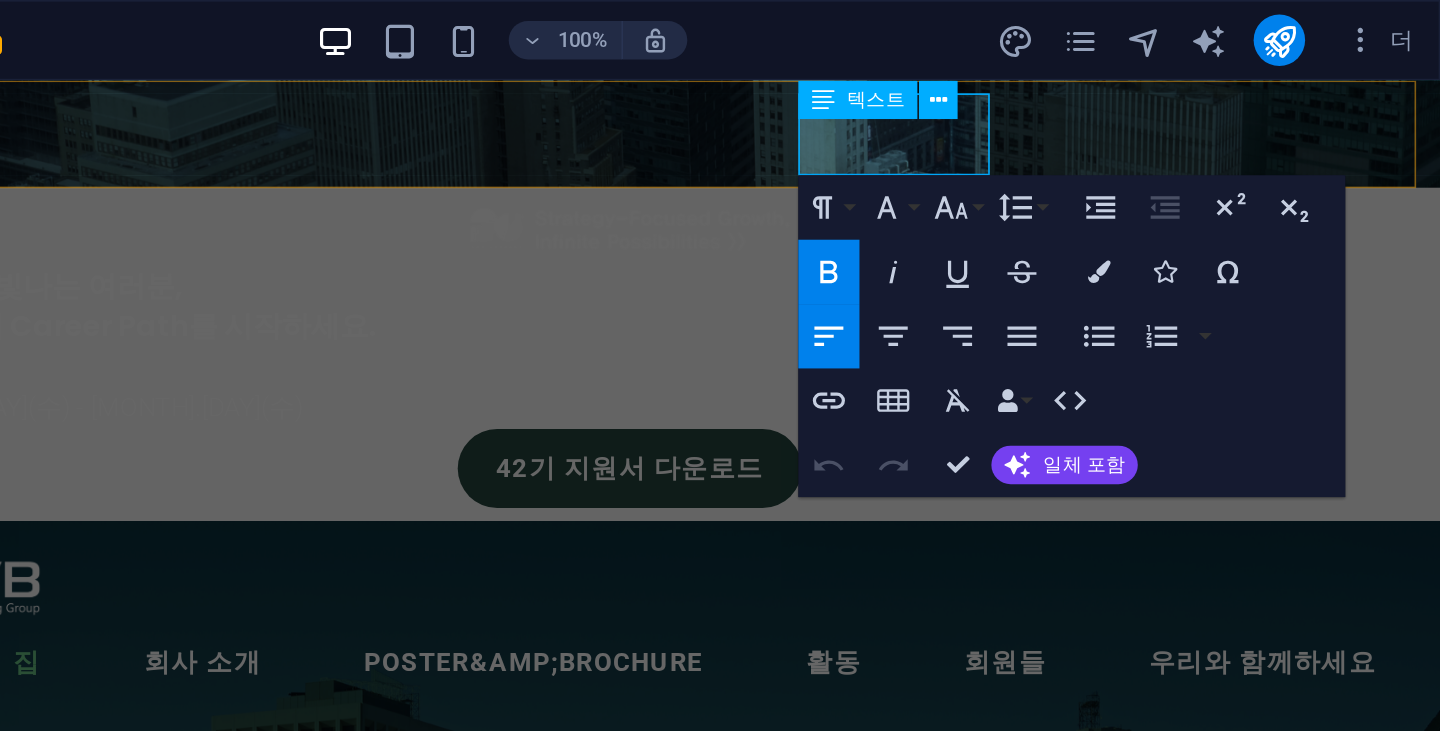 click on "41기 모집" at bounding box center (323, 258) 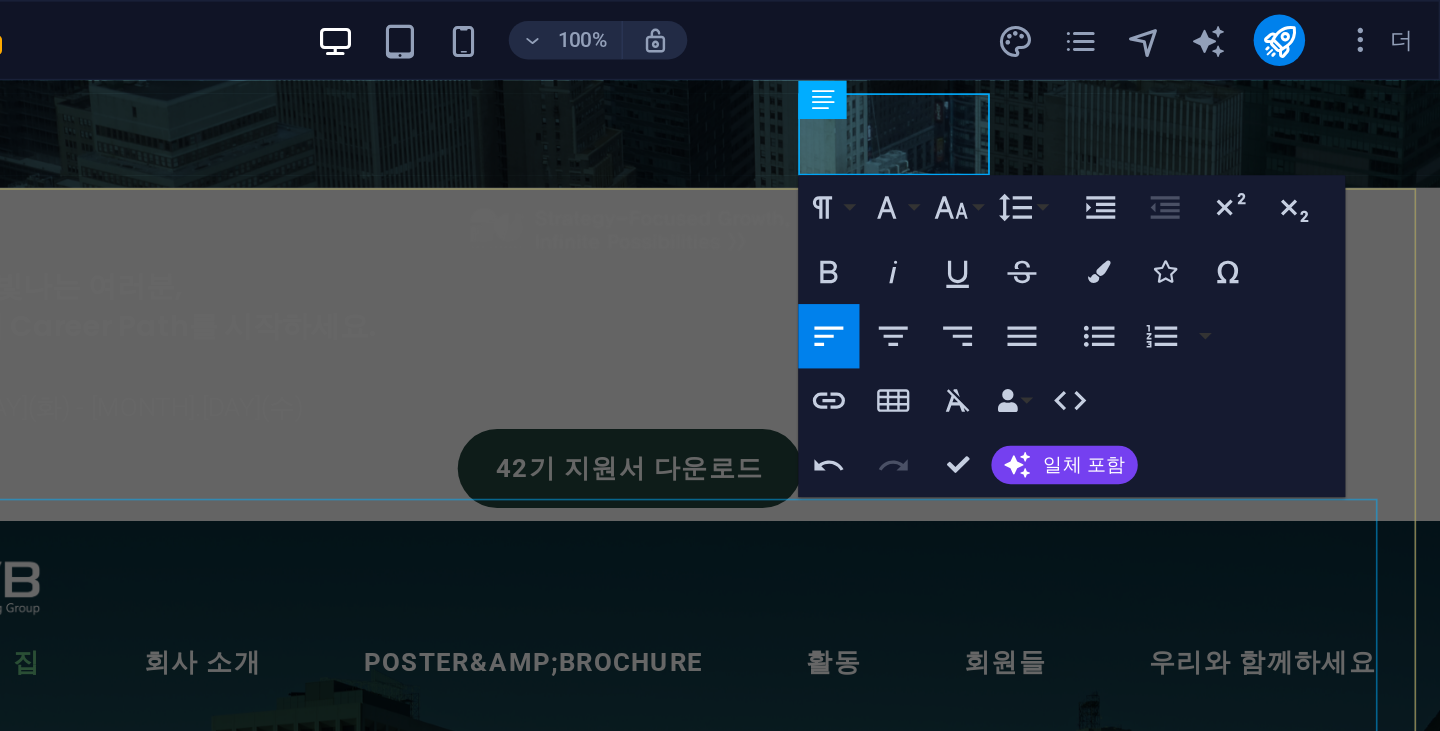 click on "전략 중심 성장;  무한한 가능성 >" at bounding box center [323, 1332] 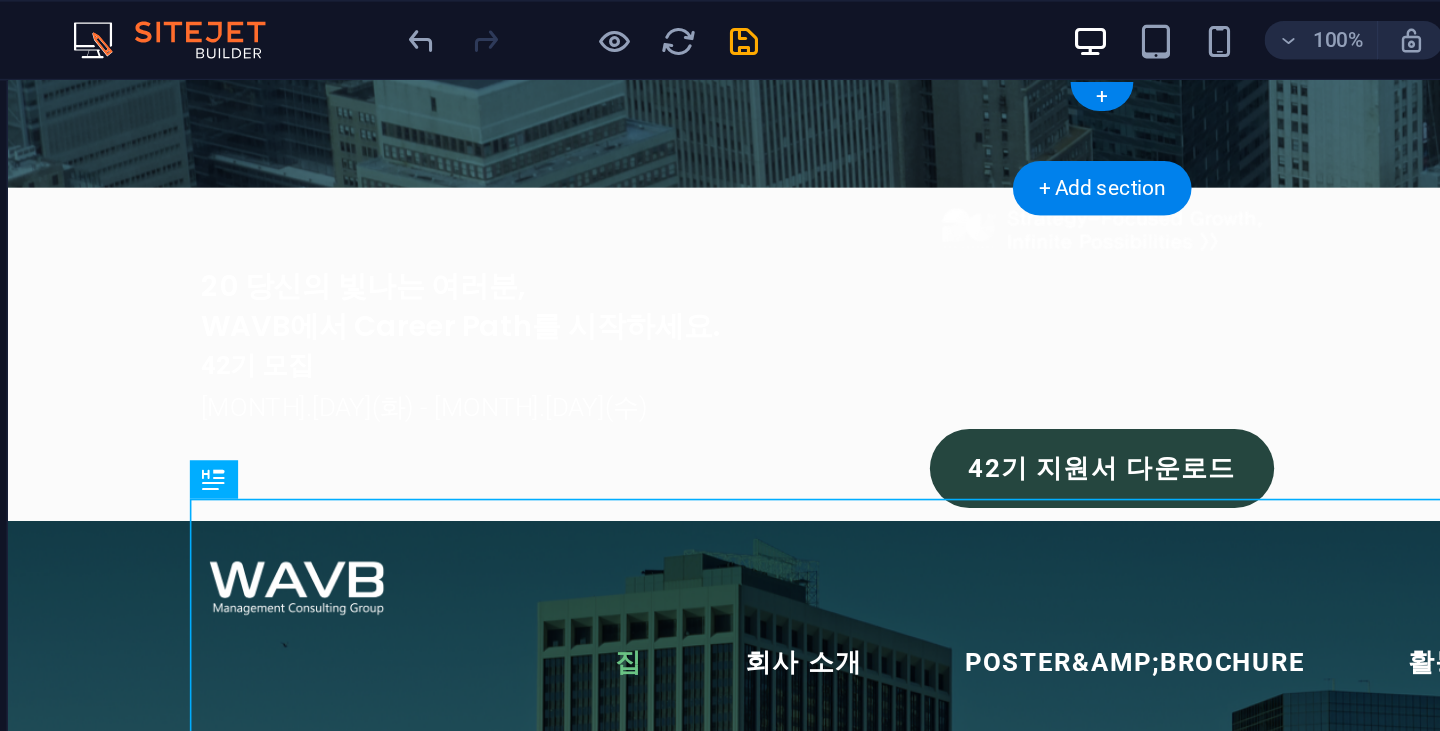 scroll, scrollTop: 3, scrollLeft: 0, axis: vertical 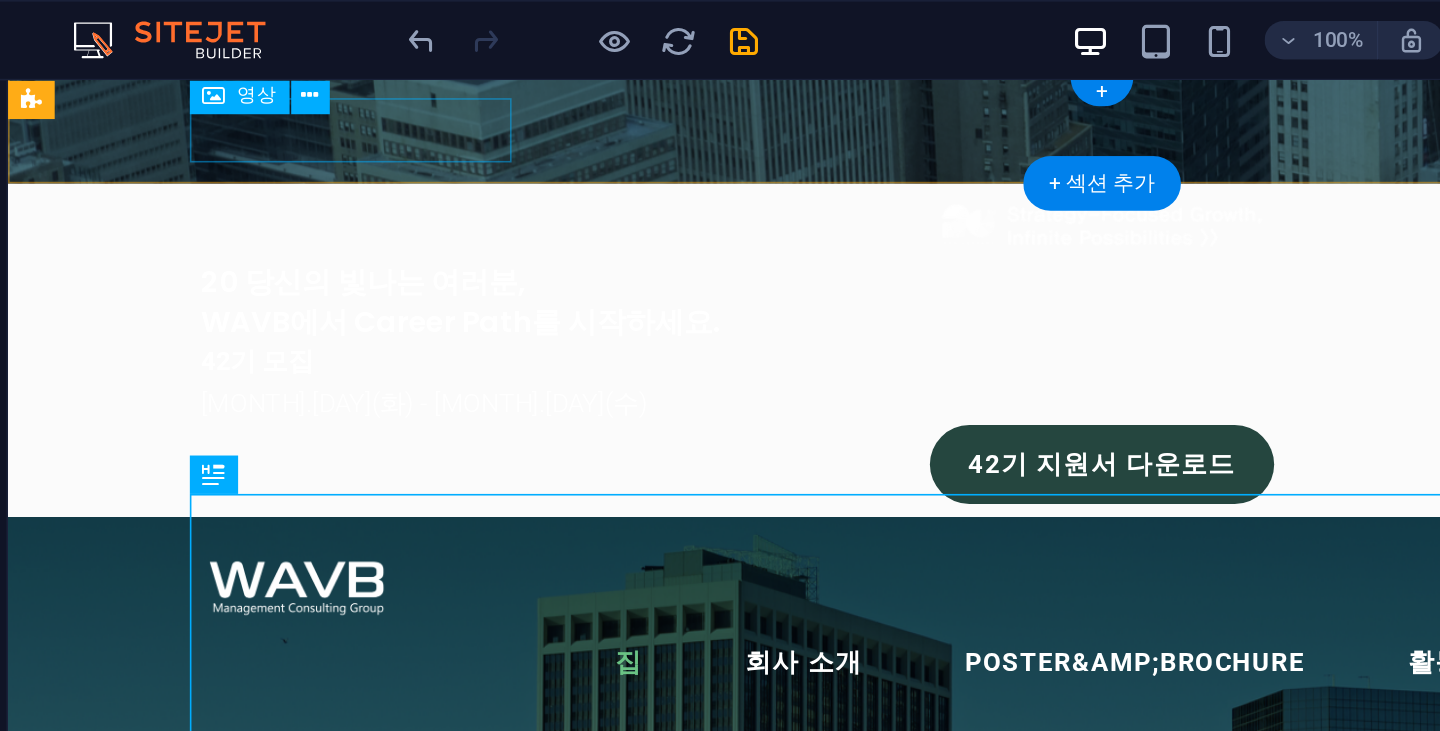 click at bounding box center (688, 172) 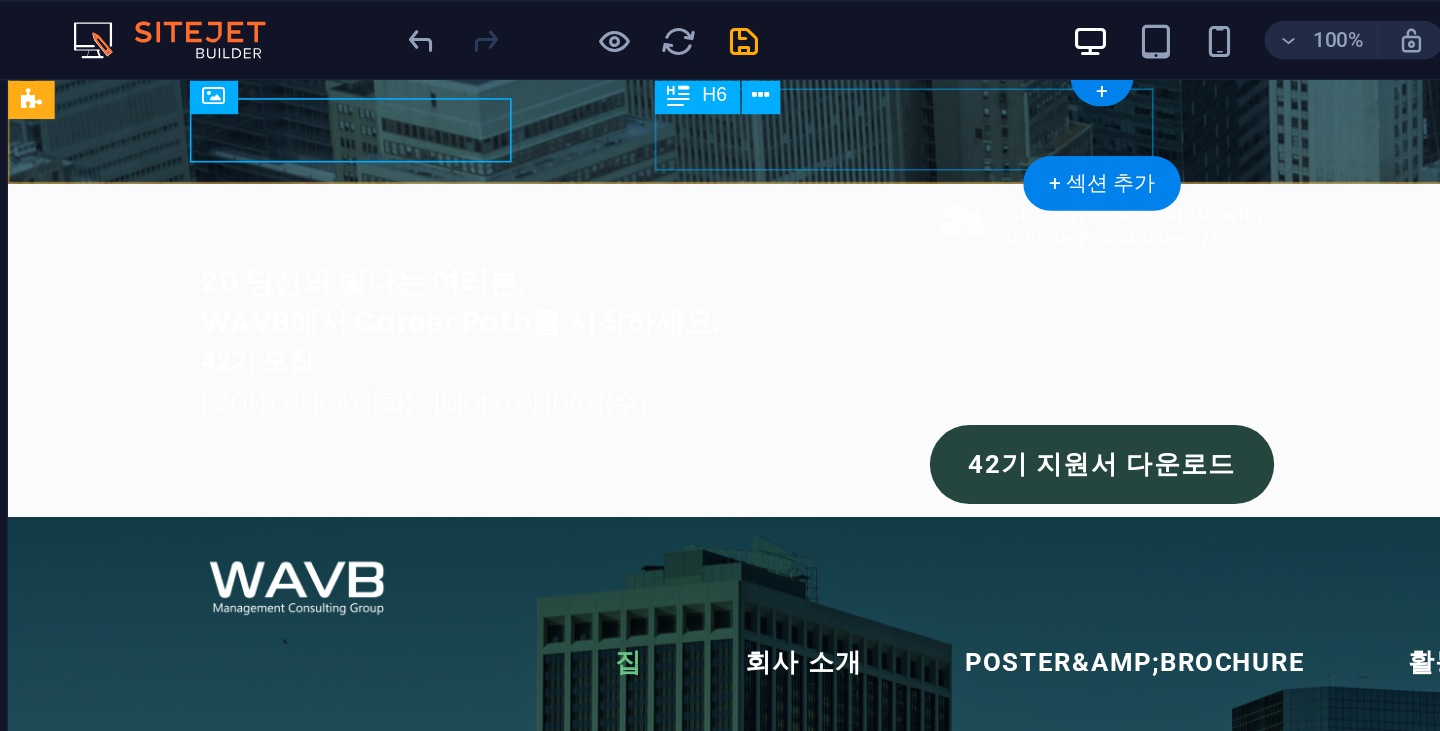 click on "[YEAR] 당신의 빛나는 여러분, WAVB에서 Career Path를 시작하세요." at bounding box center (688, 217) 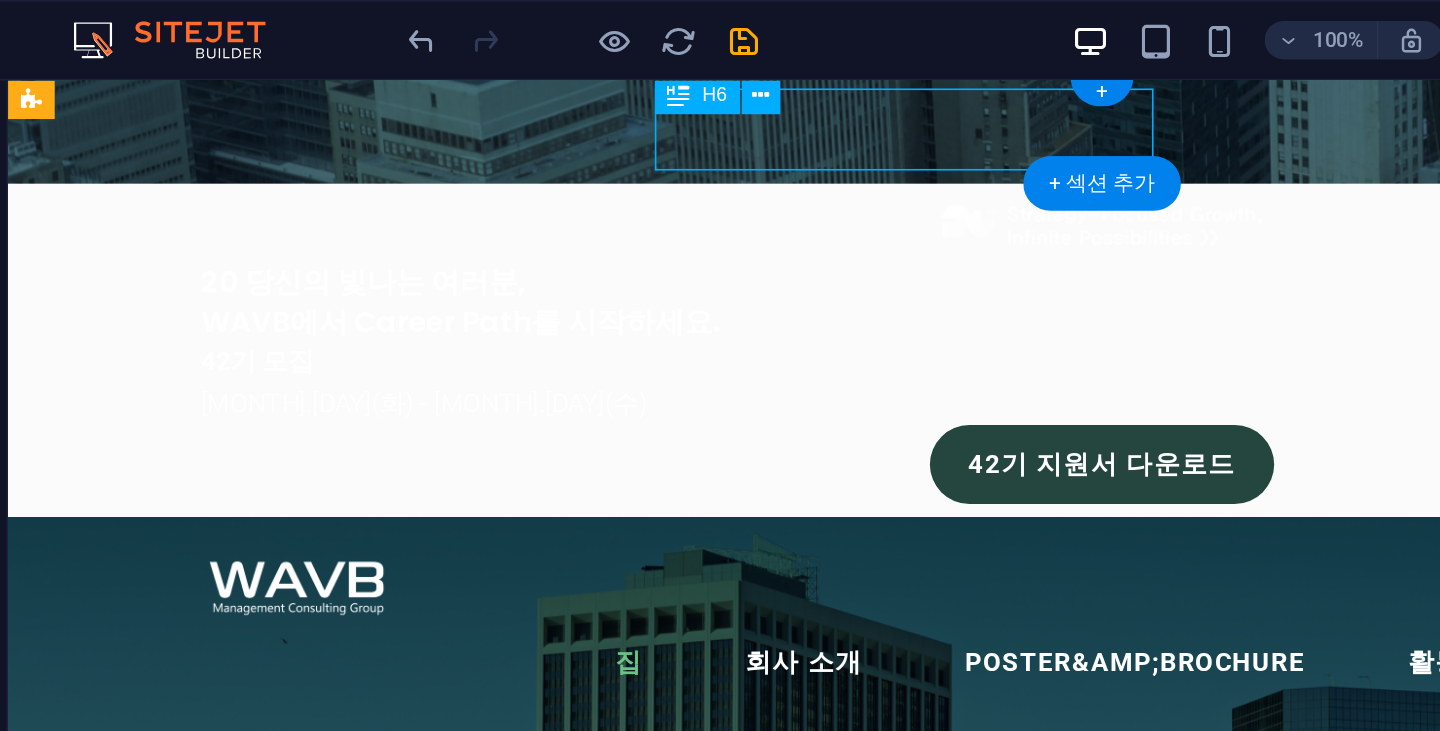 click on "[YEAR] 당신의 빛나는 여러분, WAVB에서 Career Path를 시작하세요." at bounding box center (688, 217) 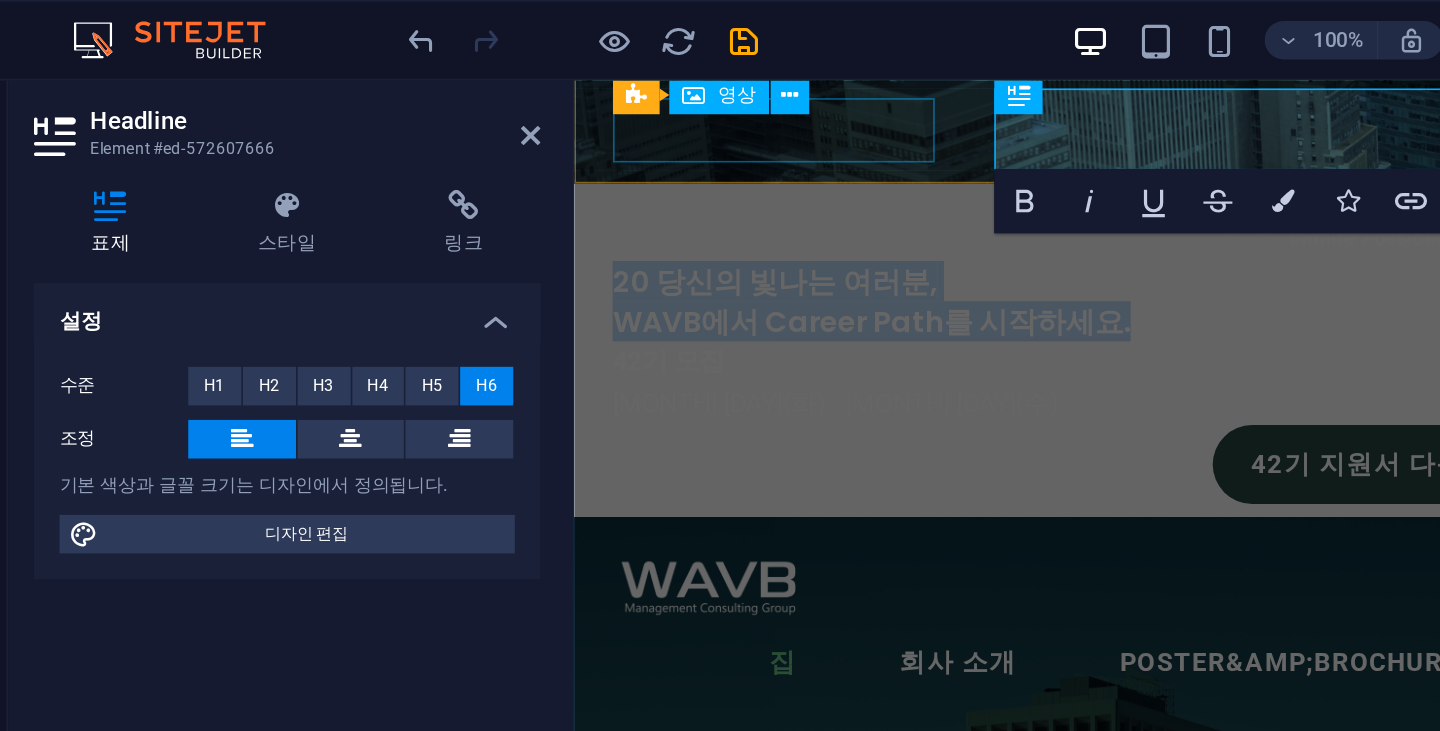 click at bounding box center [1078, 172] 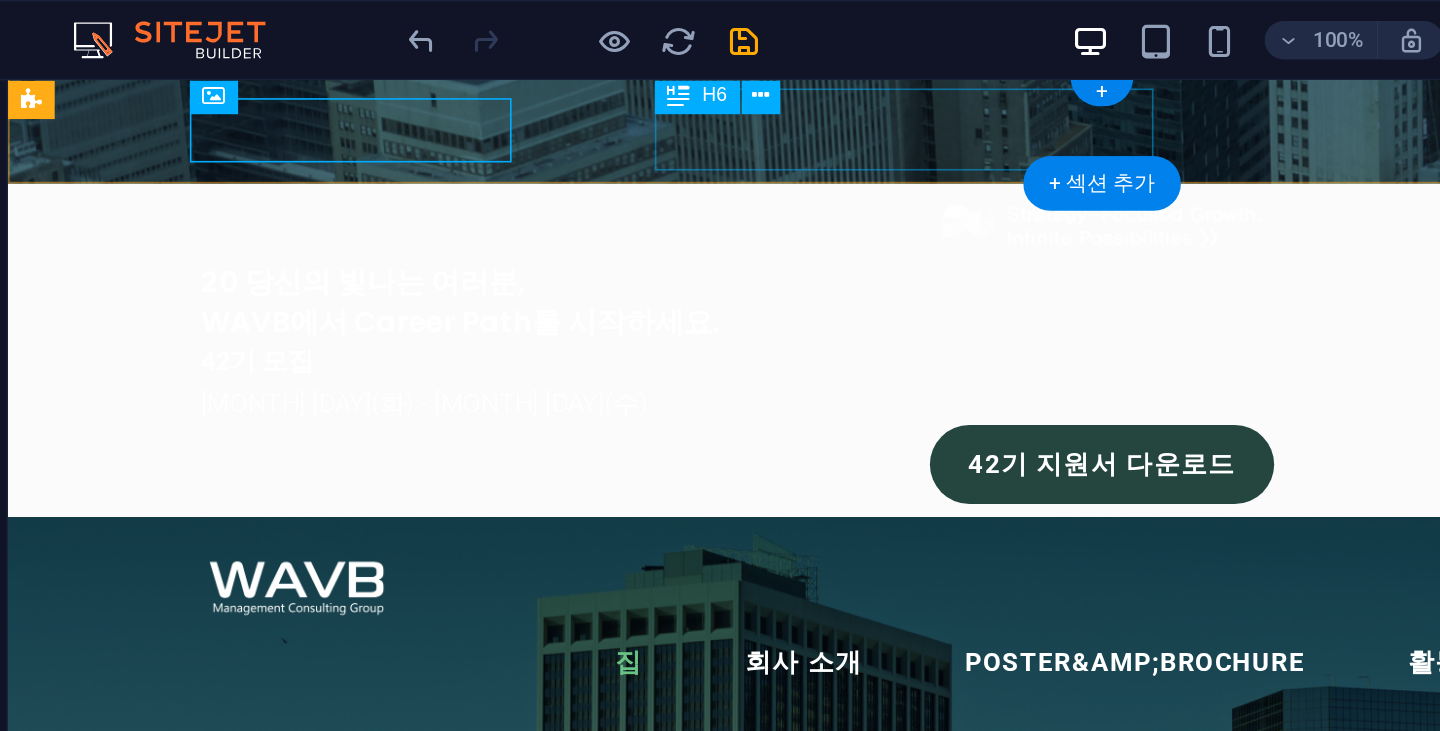 click on "20 당신의 빛나는 여러분, WAVB에서 Career Path를 시작하세요." at bounding box center [688, 217] 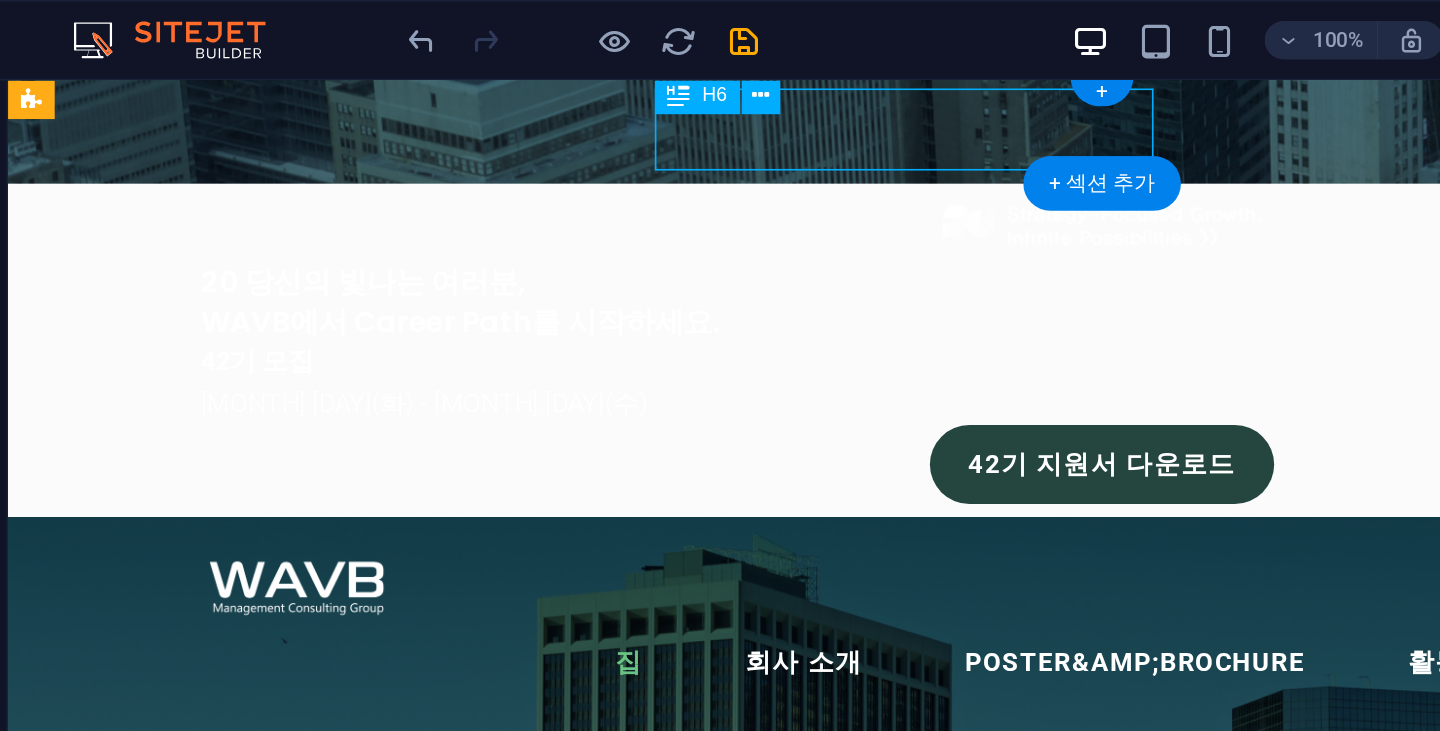 click on "20 당신의 빛나는 여러분, WAVB에서 Career Path를 시작하세요." at bounding box center (688, 217) 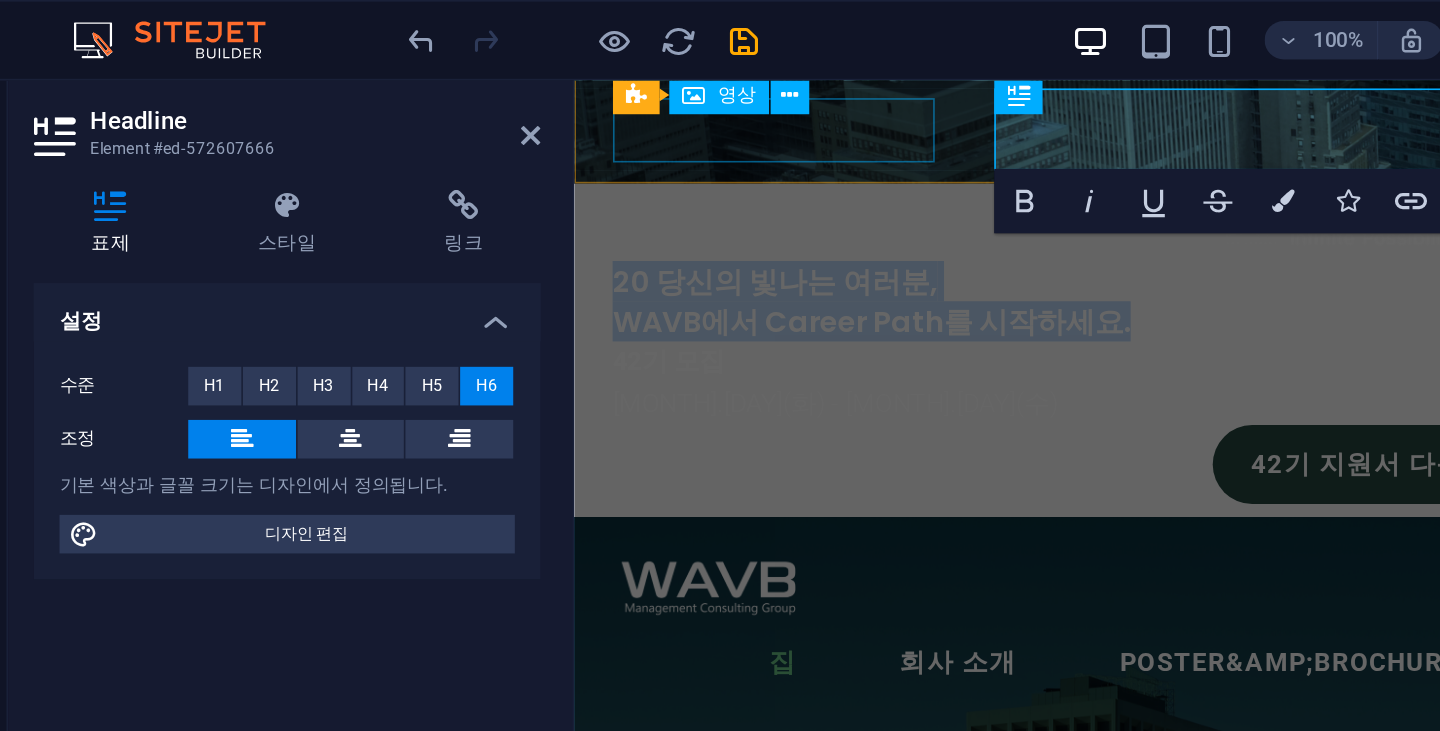 click at bounding box center [1078, 172] 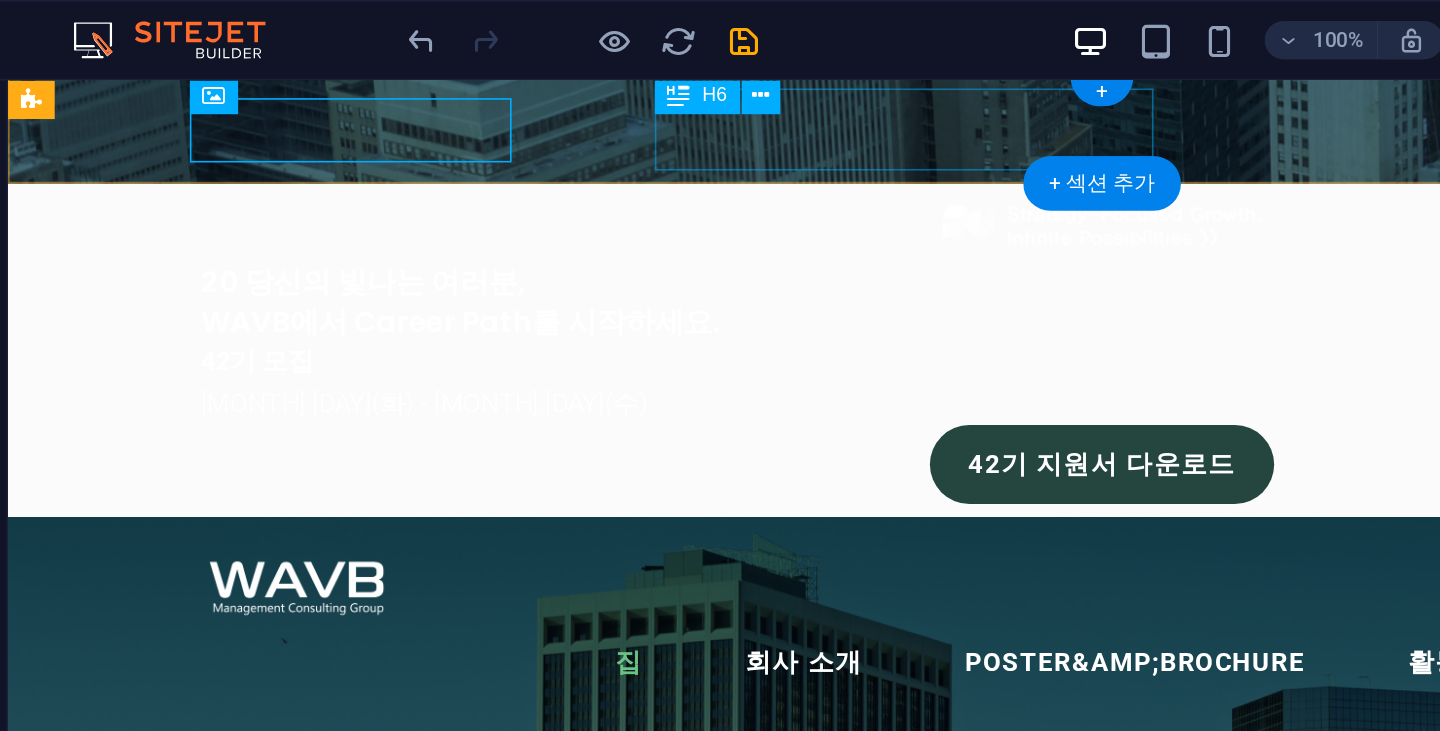 click on "20 당신의 빛나는 여러분, WAVB에서 Career Path를 시작하세요." at bounding box center (688, 217) 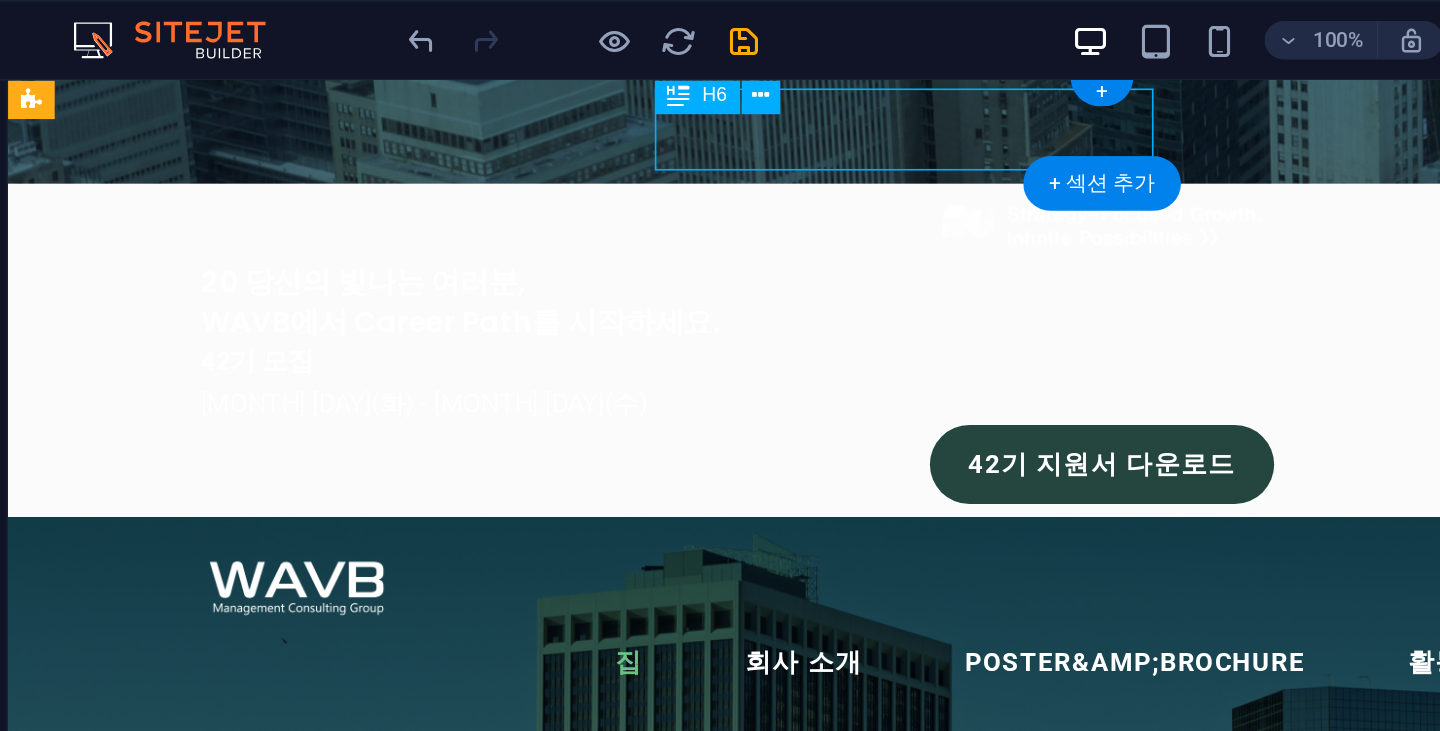 click on "20 당신의 빛나는 여러분, WAVB에서 Career Path를 시작하세요." at bounding box center (688, 217) 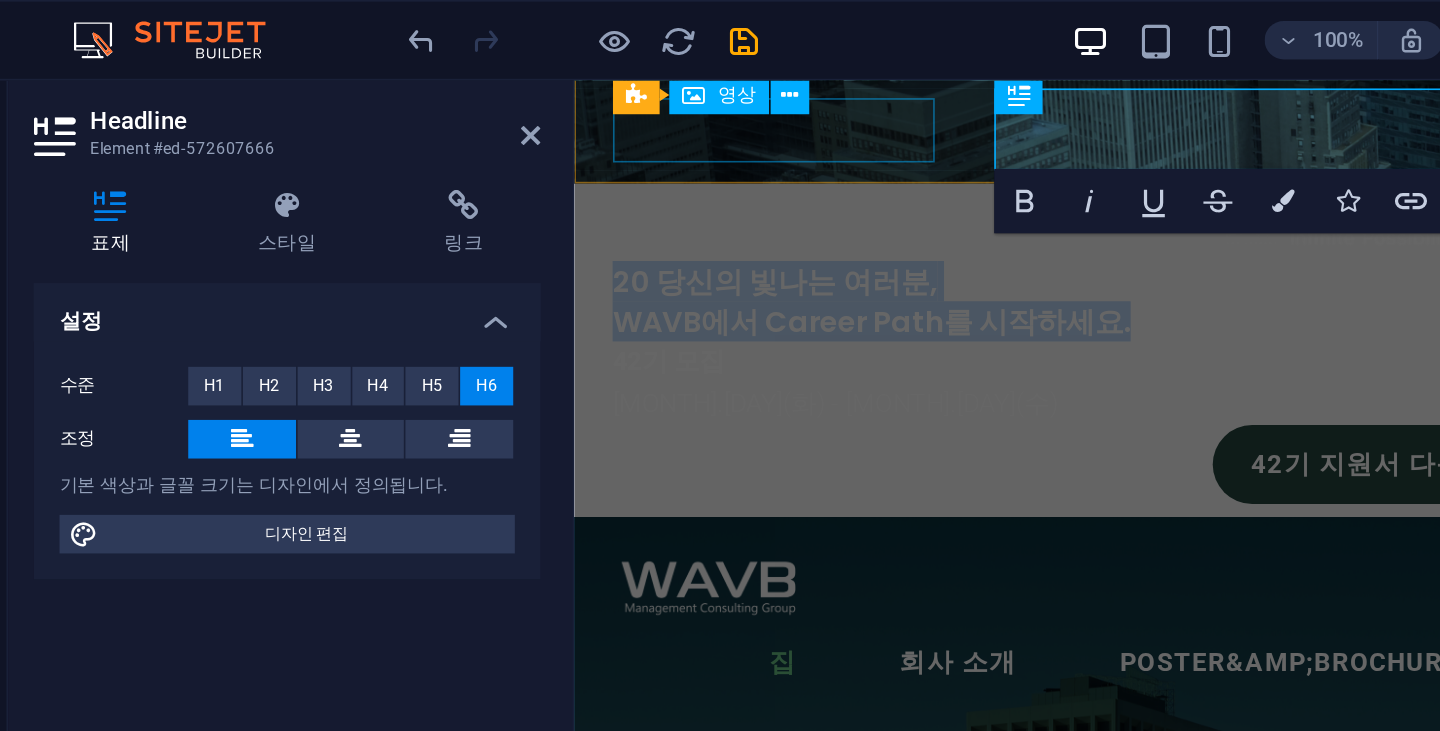 click at bounding box center [1078, 172] 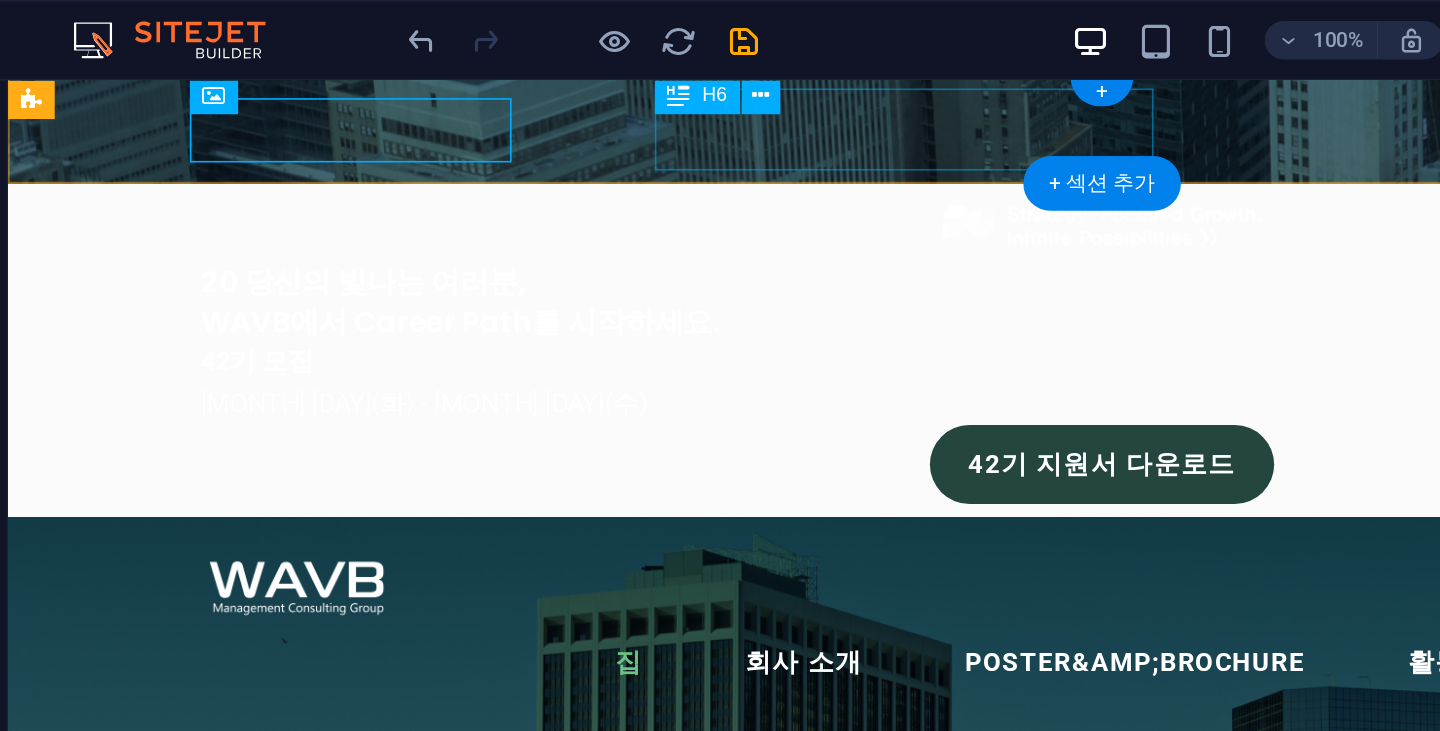 click on "[YEAR]년 당신의 빛나는 여러분, WAVB에서 Career Path를 시작하세요." at bounding box center (688, 217) 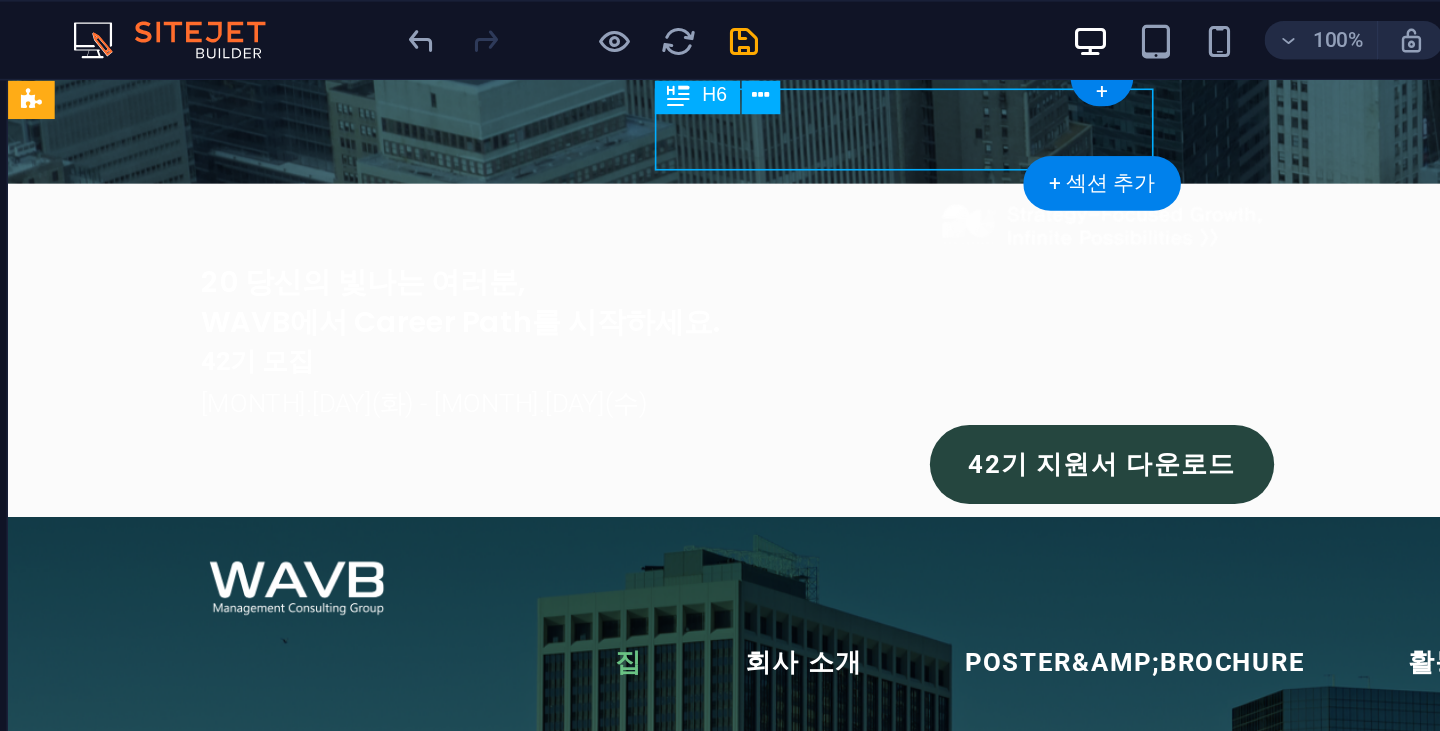 click on "[YEAR]년 당신의 빛나는 여러분, WAVB에서 Career Path를 시작하세요." at bounding box center (688, 217) 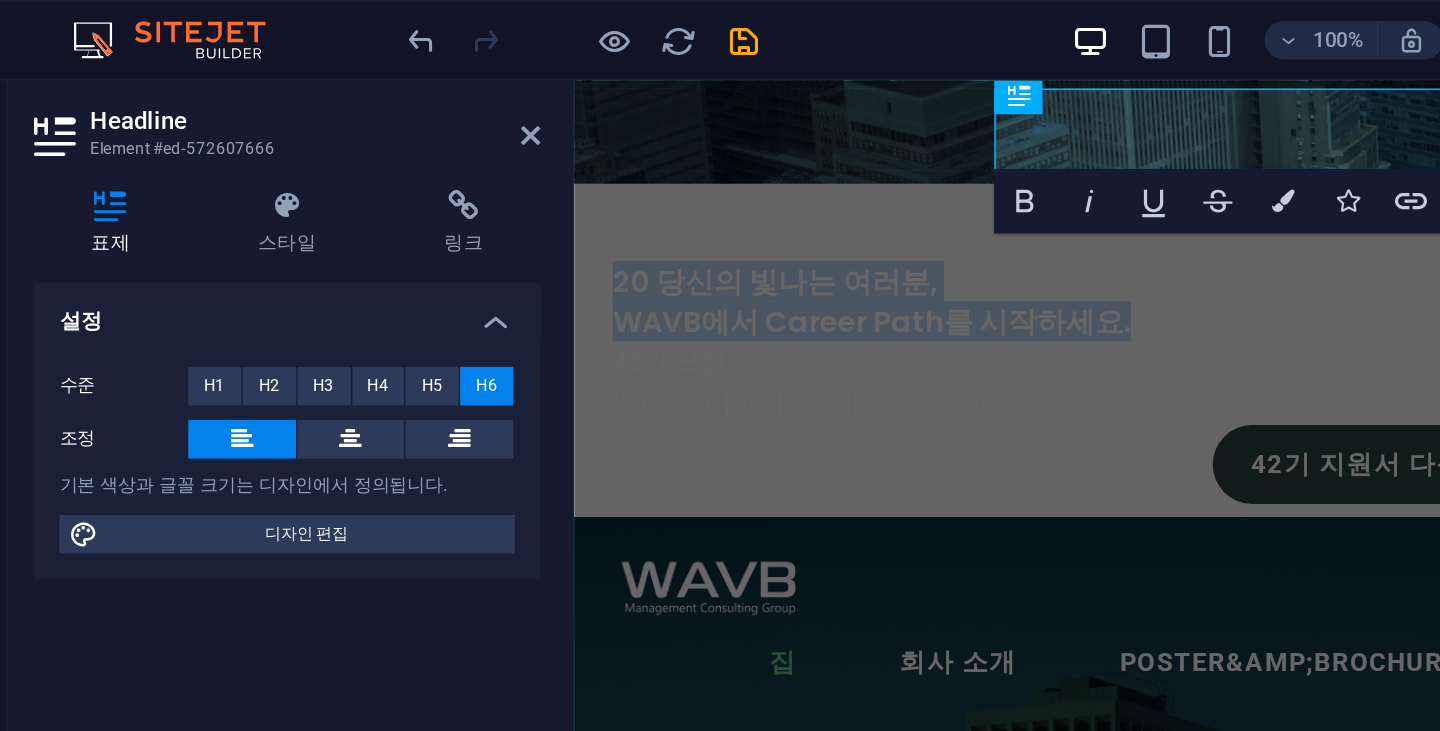 click at bounding box center (1078, 110) 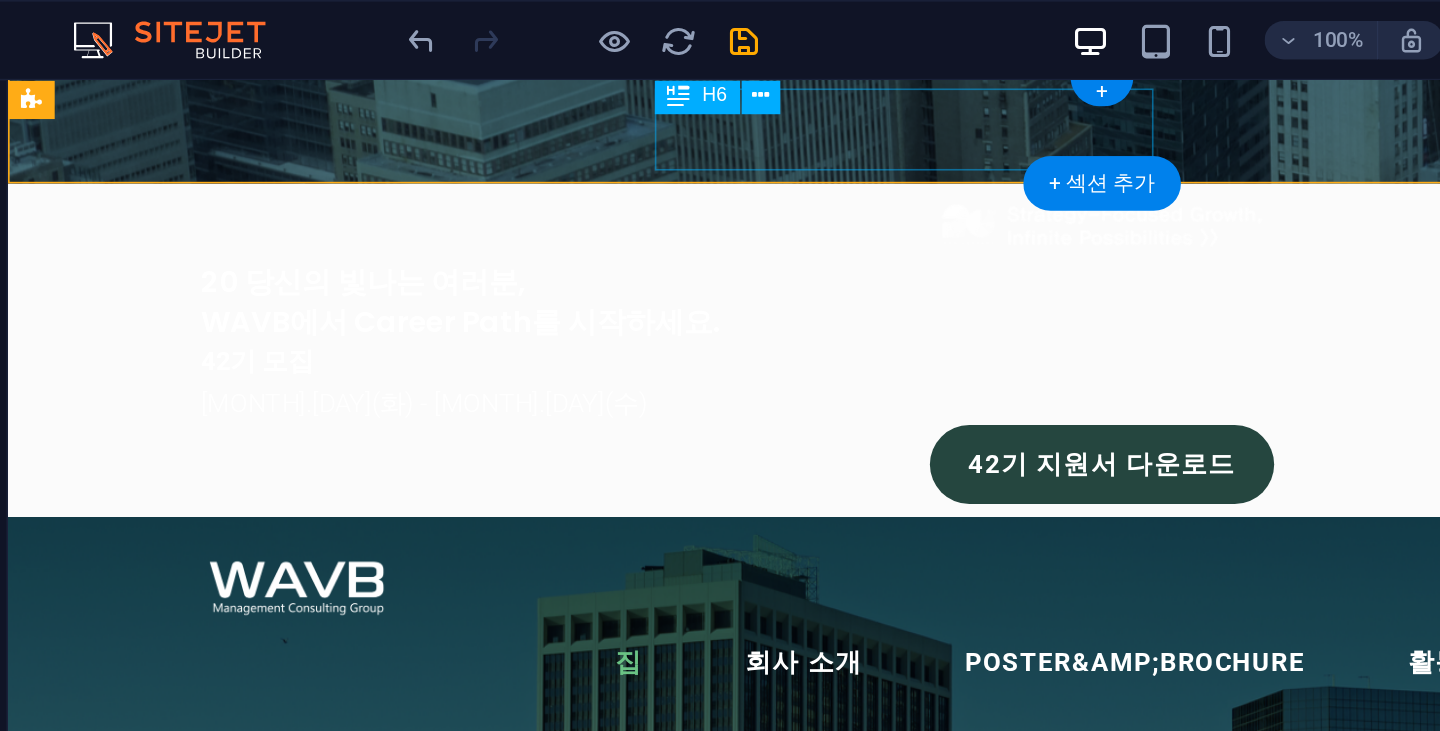 click on "20 당신의 빛나는 여러분,        WAVB에서 Career Path를 시작하세요." at bounding box center [688, 217] 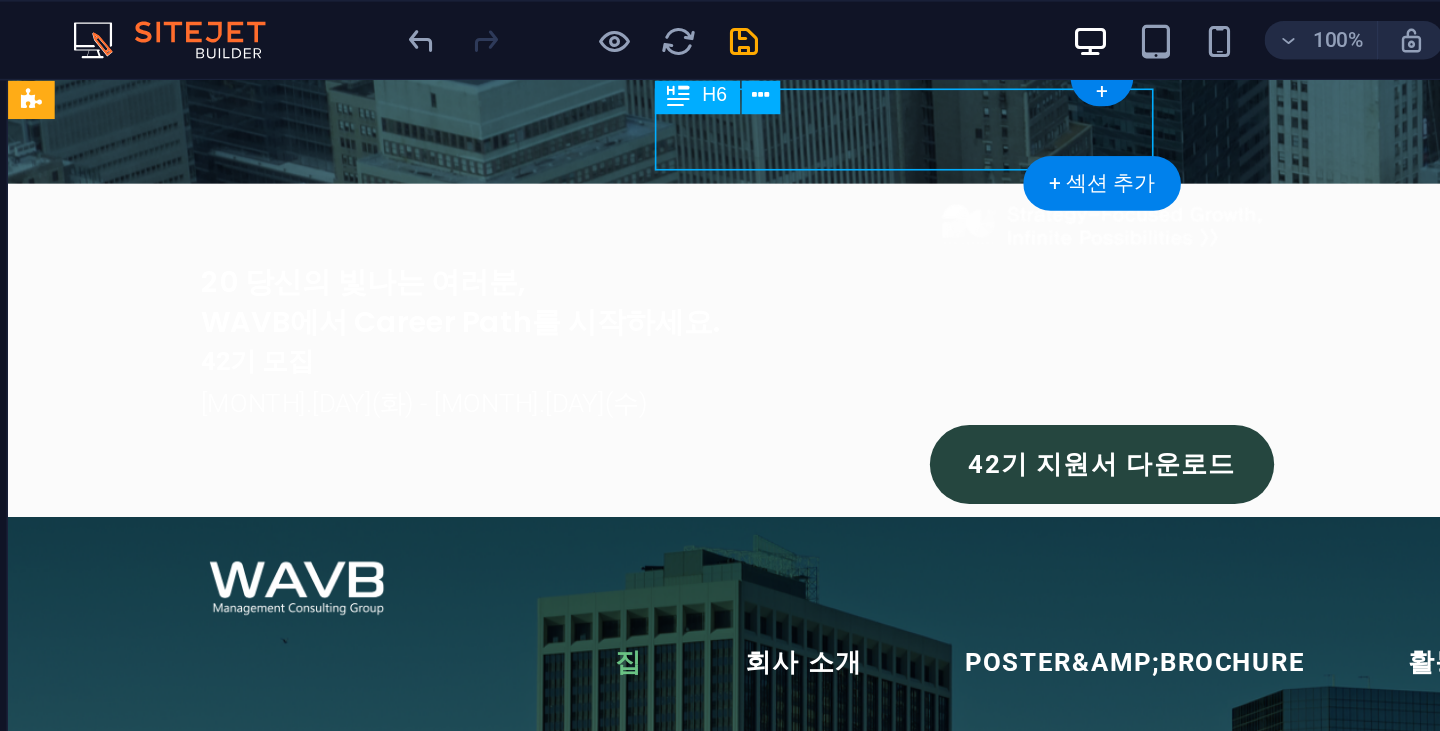 click on "20 당신의 빛나는 여러분,        WAVB에서 Career Path를 시작하세요." at bounding box center (688, 217) 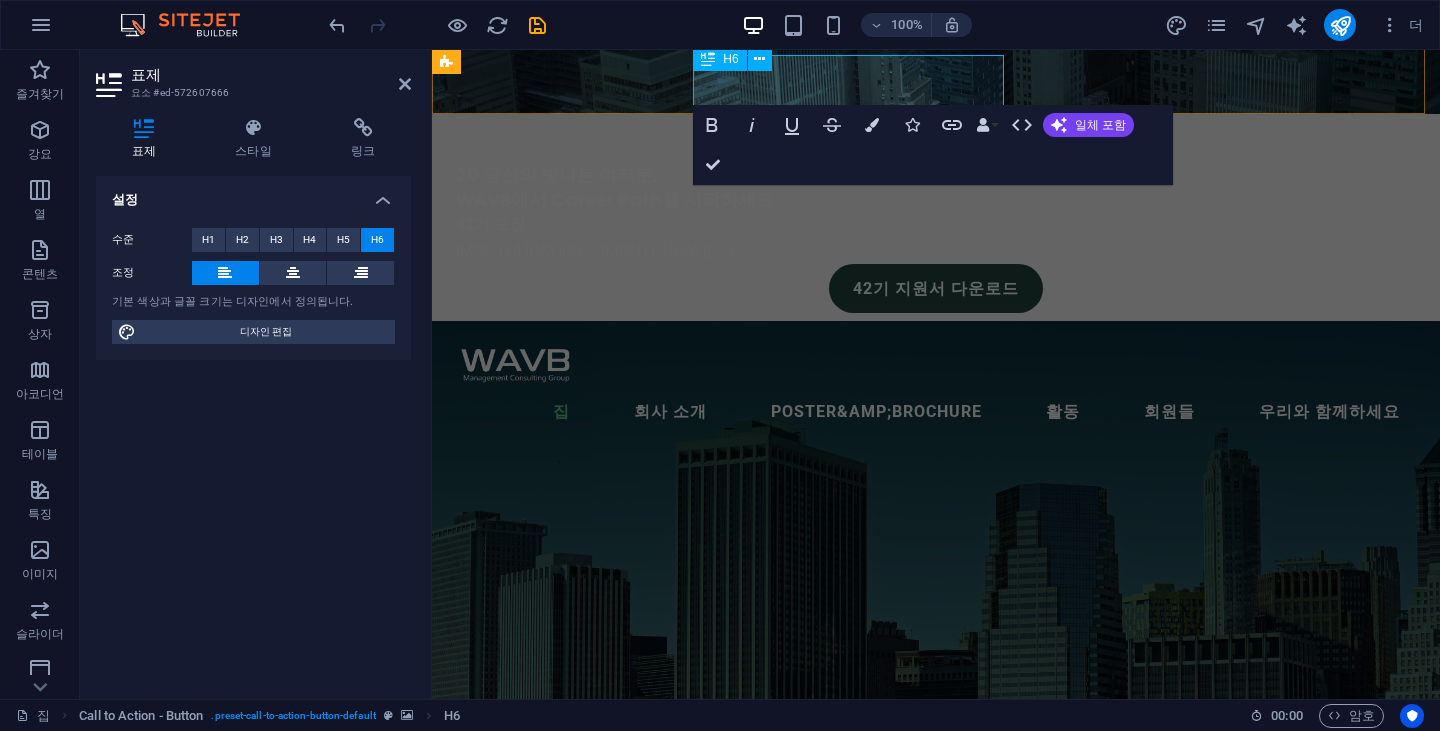 click on "WAVB에서 Career Path를 시작하세요." at bounding box center [617, 199] 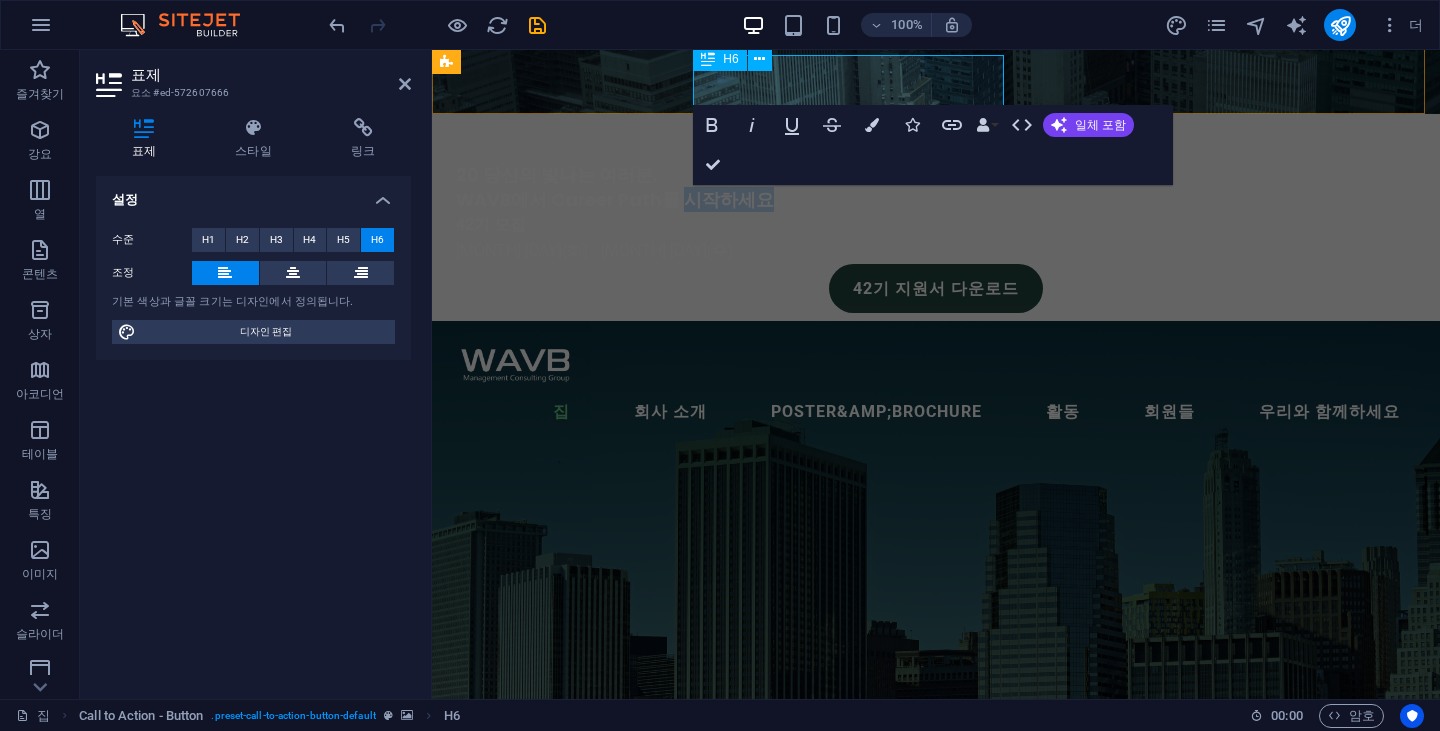 click on "WAVB에서 Career Path를 시작하세요." at bounding box center [617, 199] 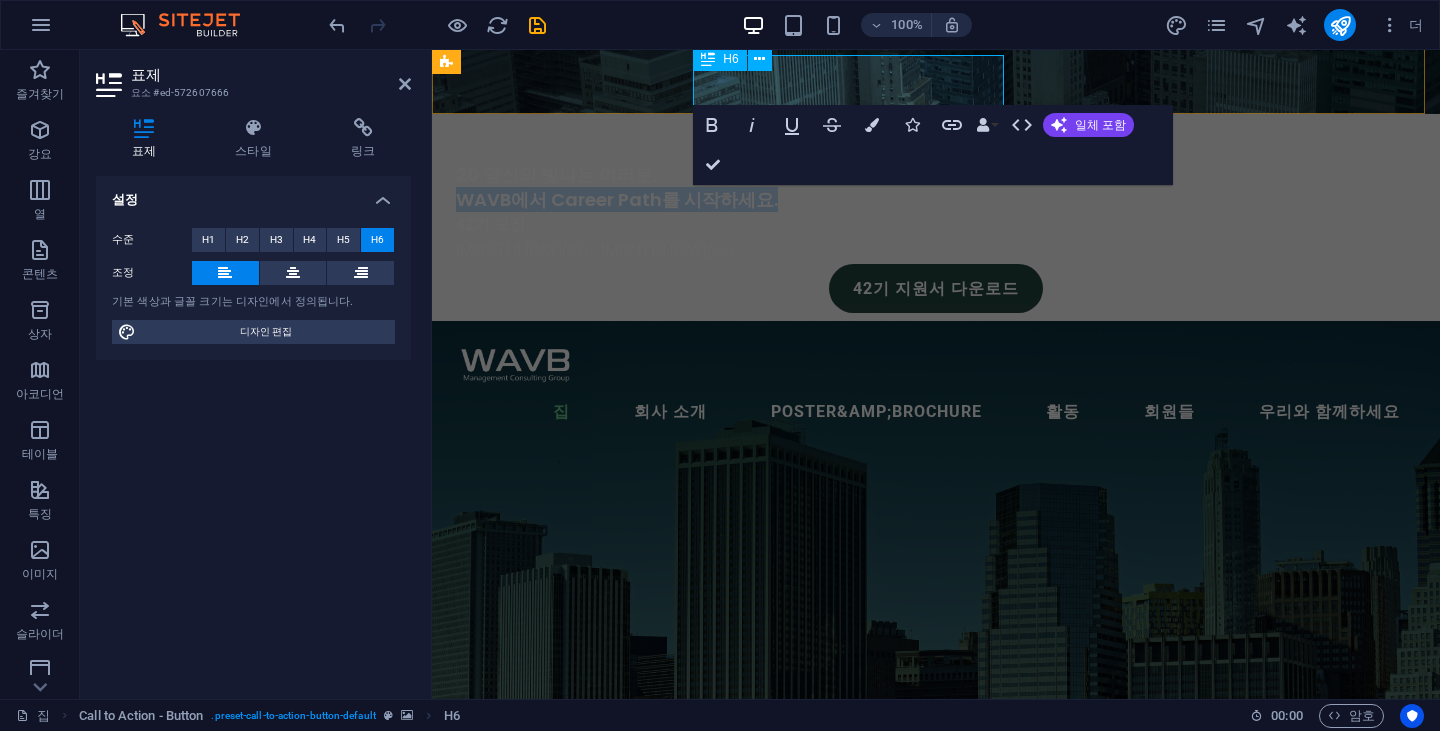 click on "WAVB에서 Career Path를 시작하세요." at bounding box center [617, 199] 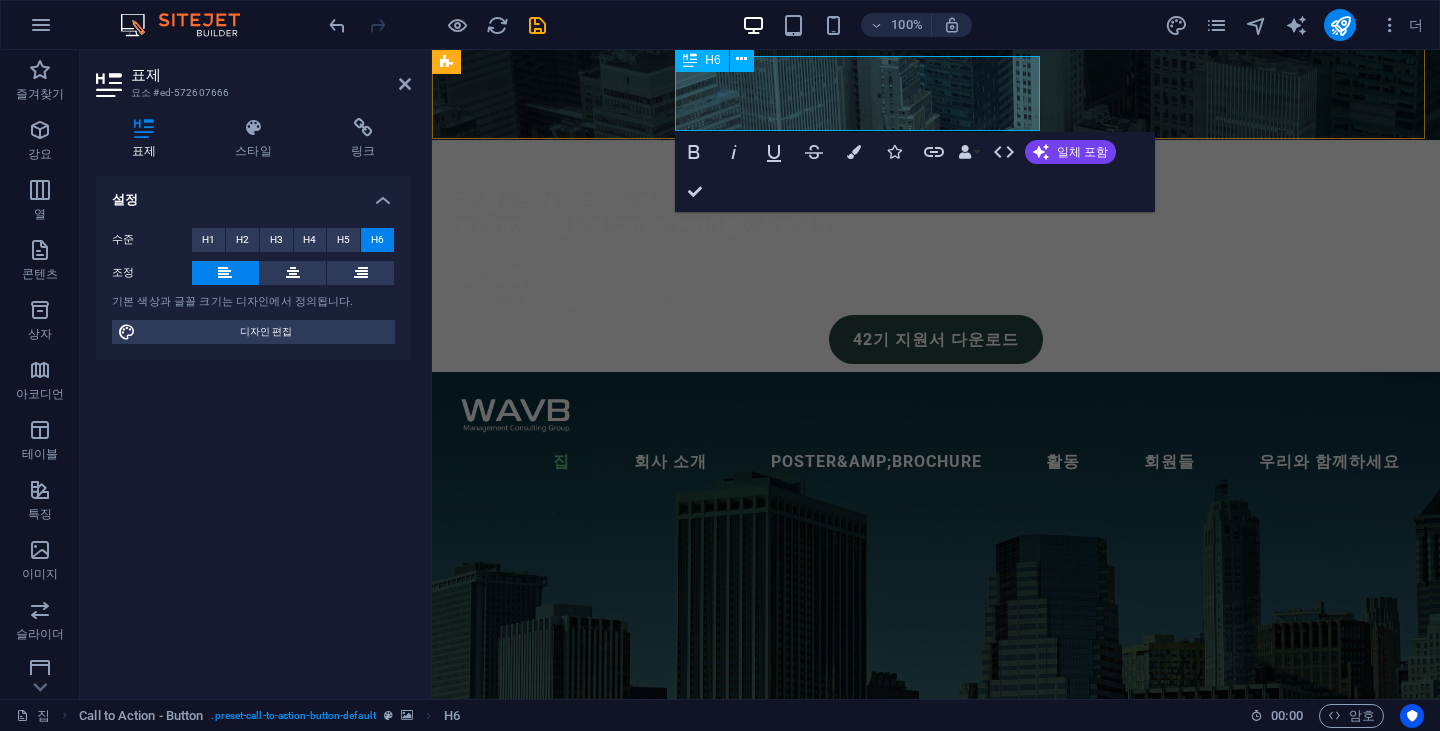 click on "20 당신의 빛나는 여러분,        WAVB에서 전략적 Career Path를 시작하세요." at bounding box center [936, 226] 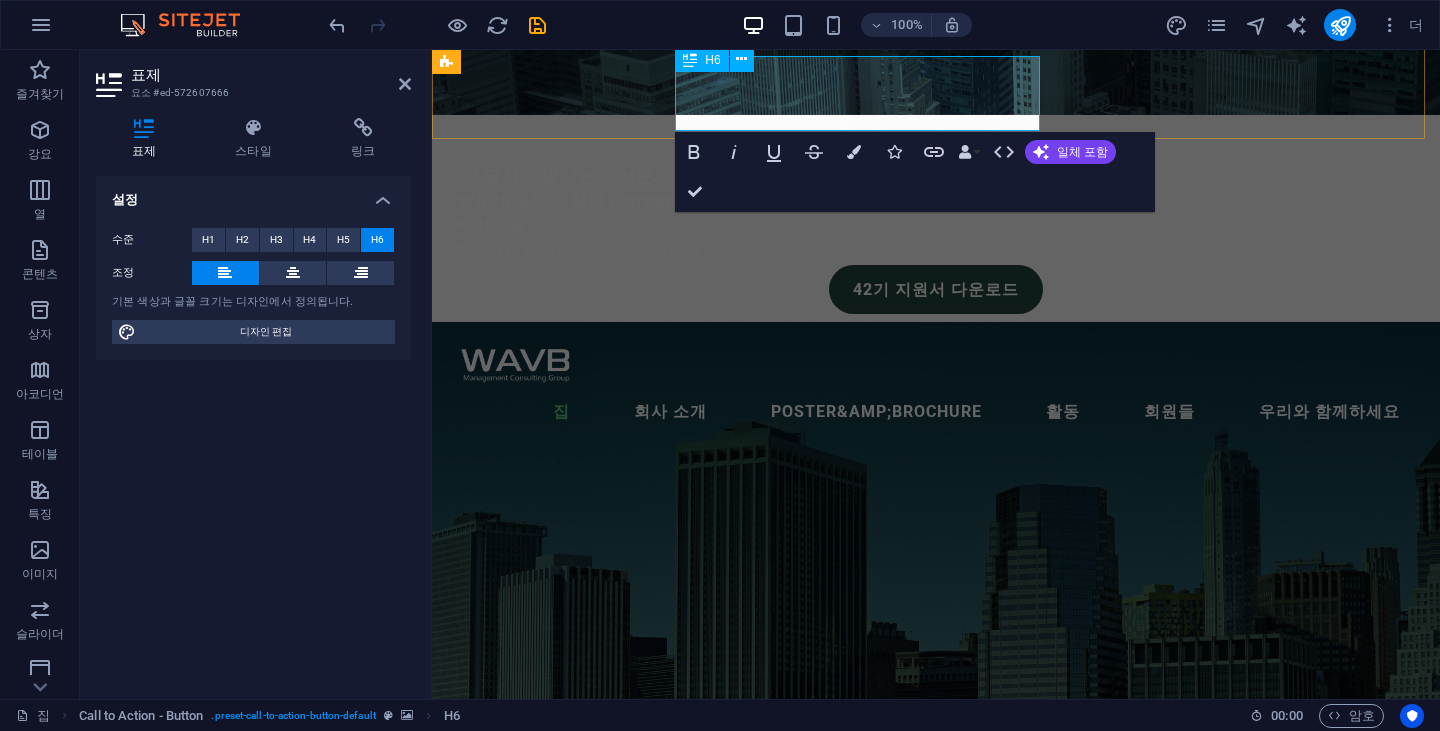 scroll, scrollTop: 3, scrollLeft: 0, axis: vertical 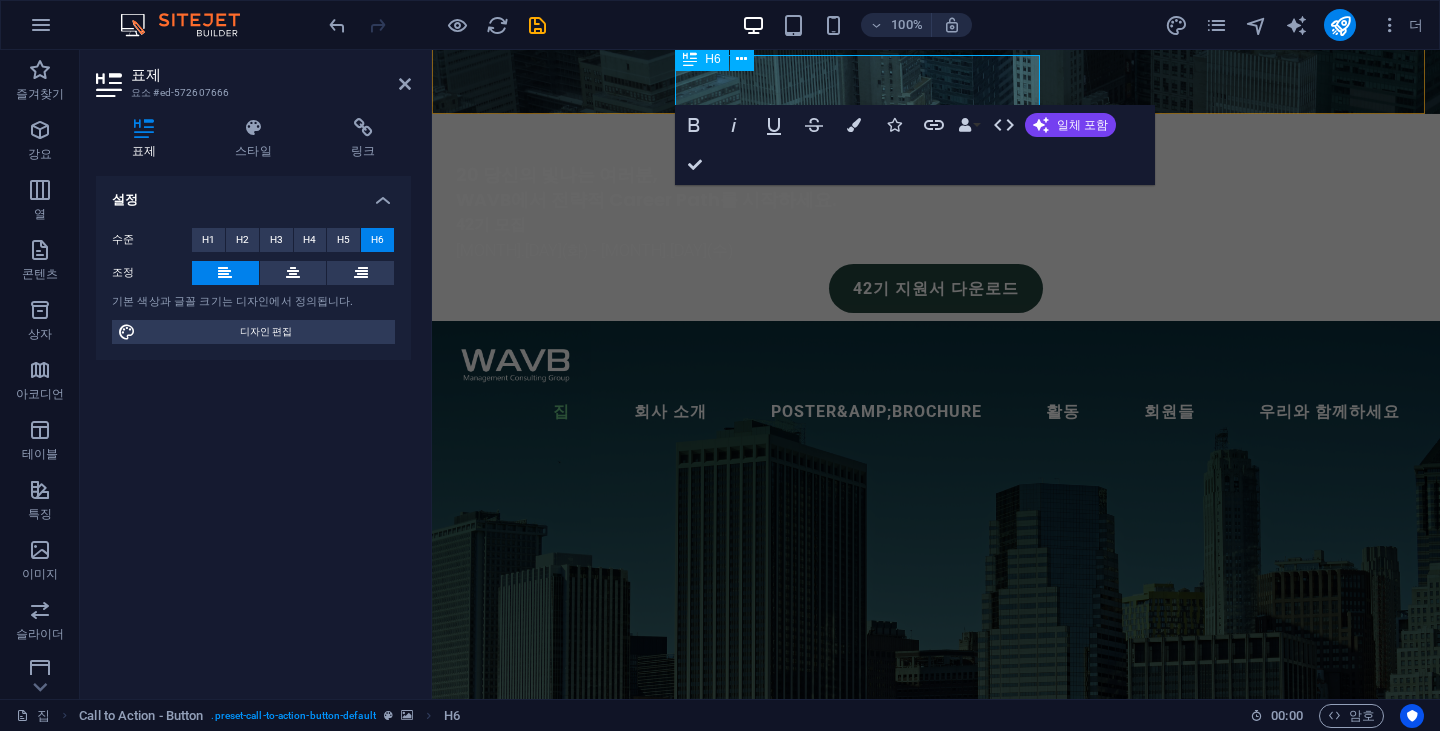 click on "20 당신의 빛나는 여러분," at bounding box center [557, 174] 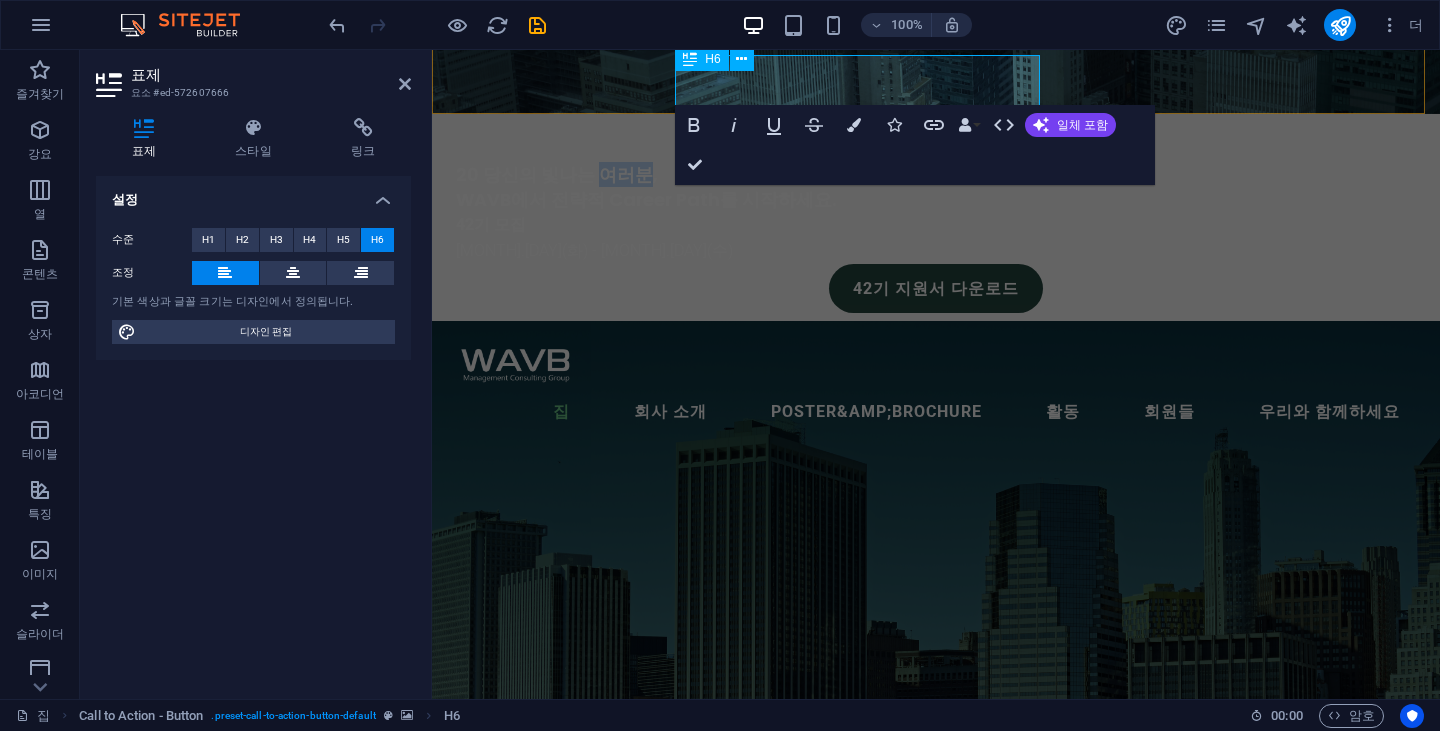 click on "20 당신의 빛나는 여러분," at bounding box center (557, 174) 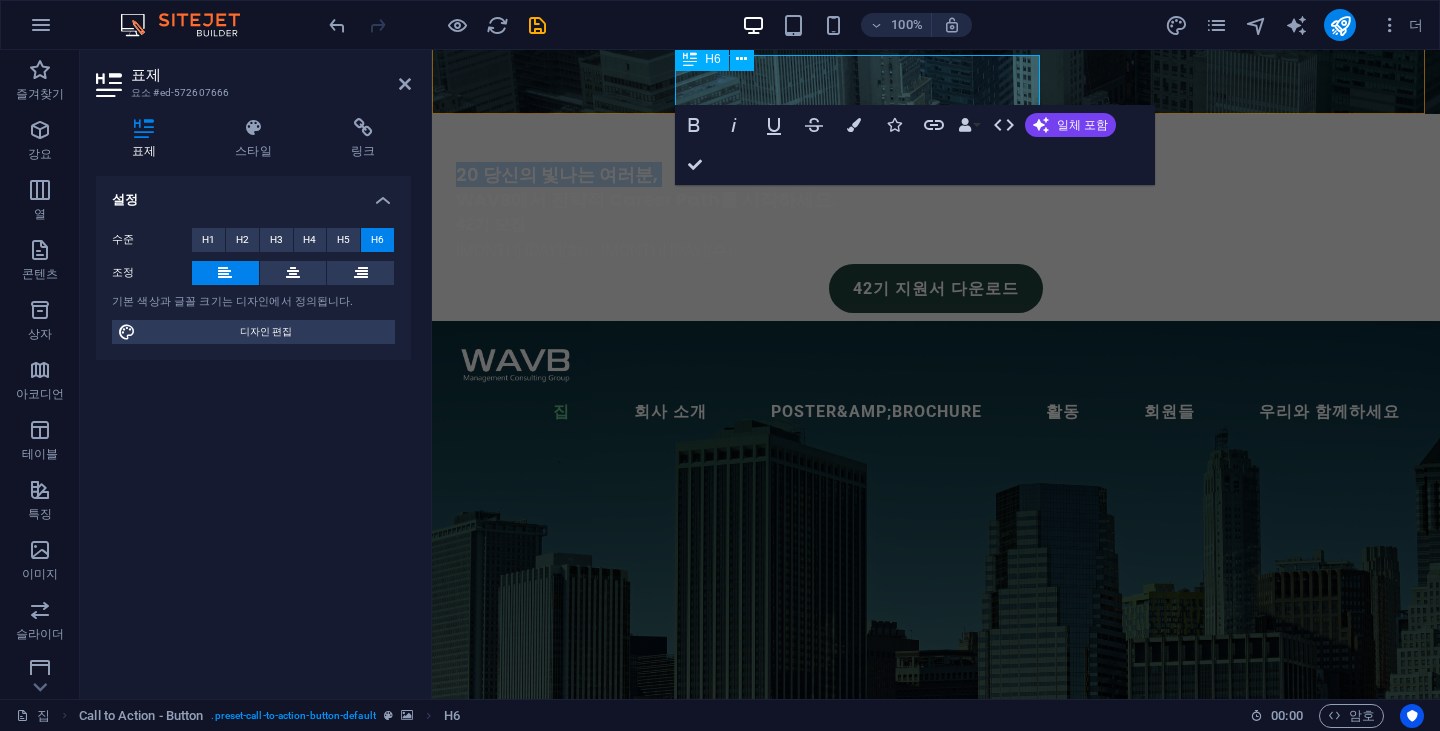 click on "20 당신의 빛나는 여러분," at bounding box center (557, 174) 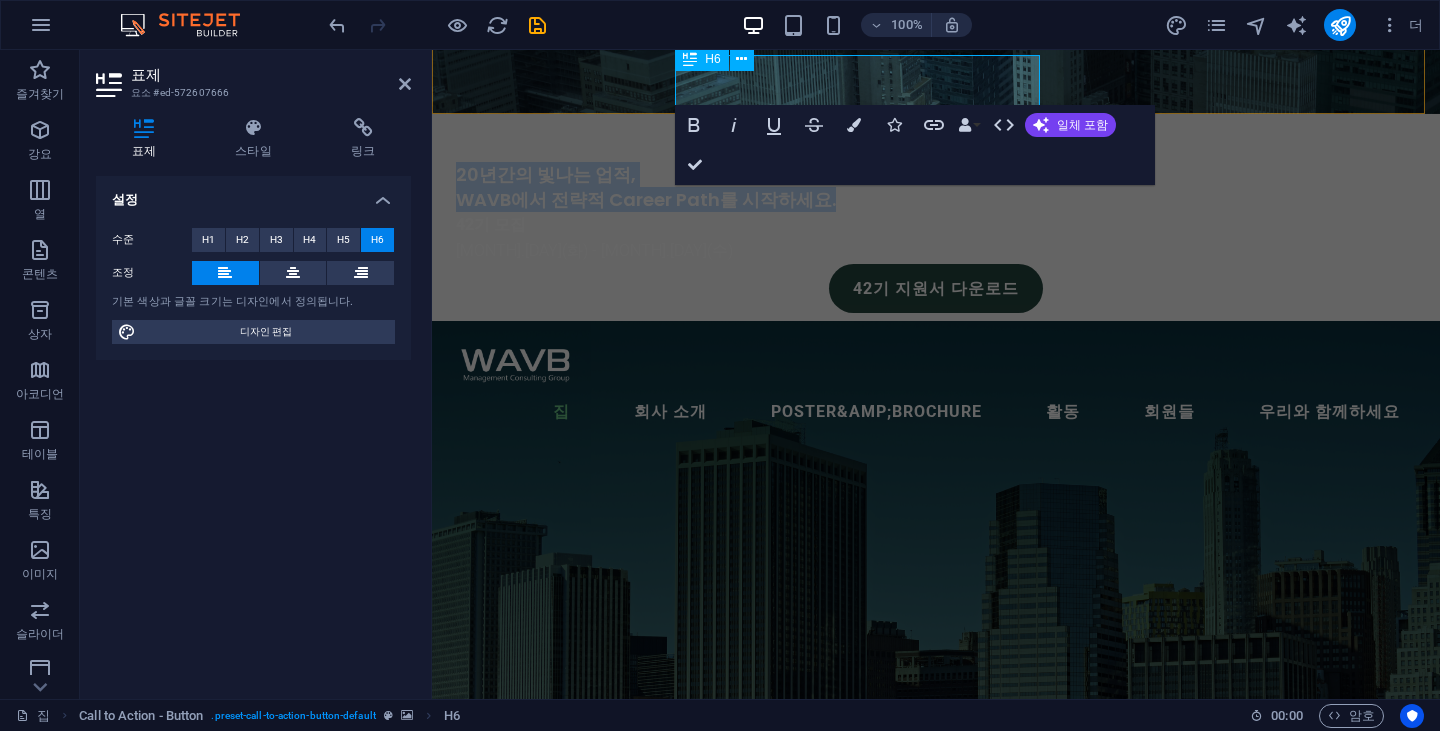 click on "WAVB에서 전략적 Career Path를 시작하세요." at bounding box center [646, 199] 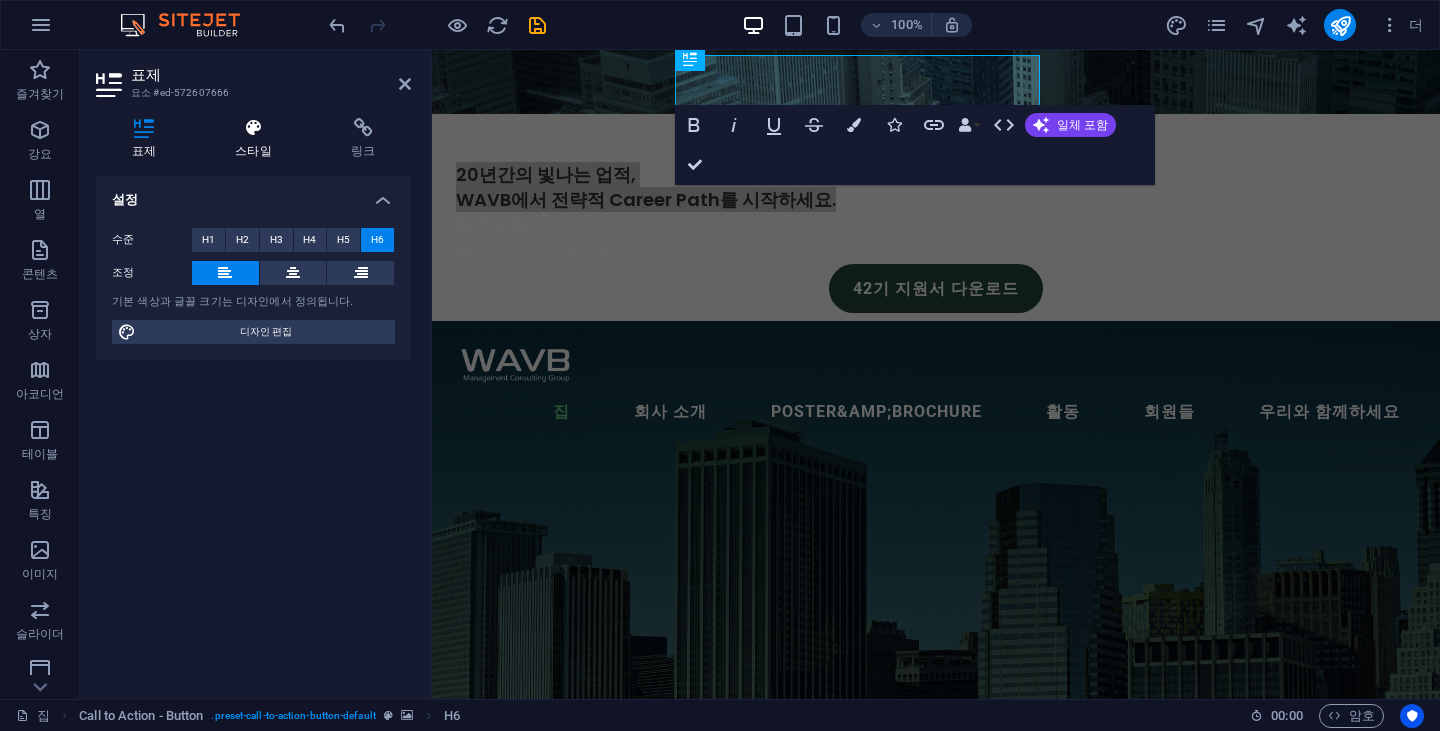 click on "스타일" at bounding box center [258, 139] 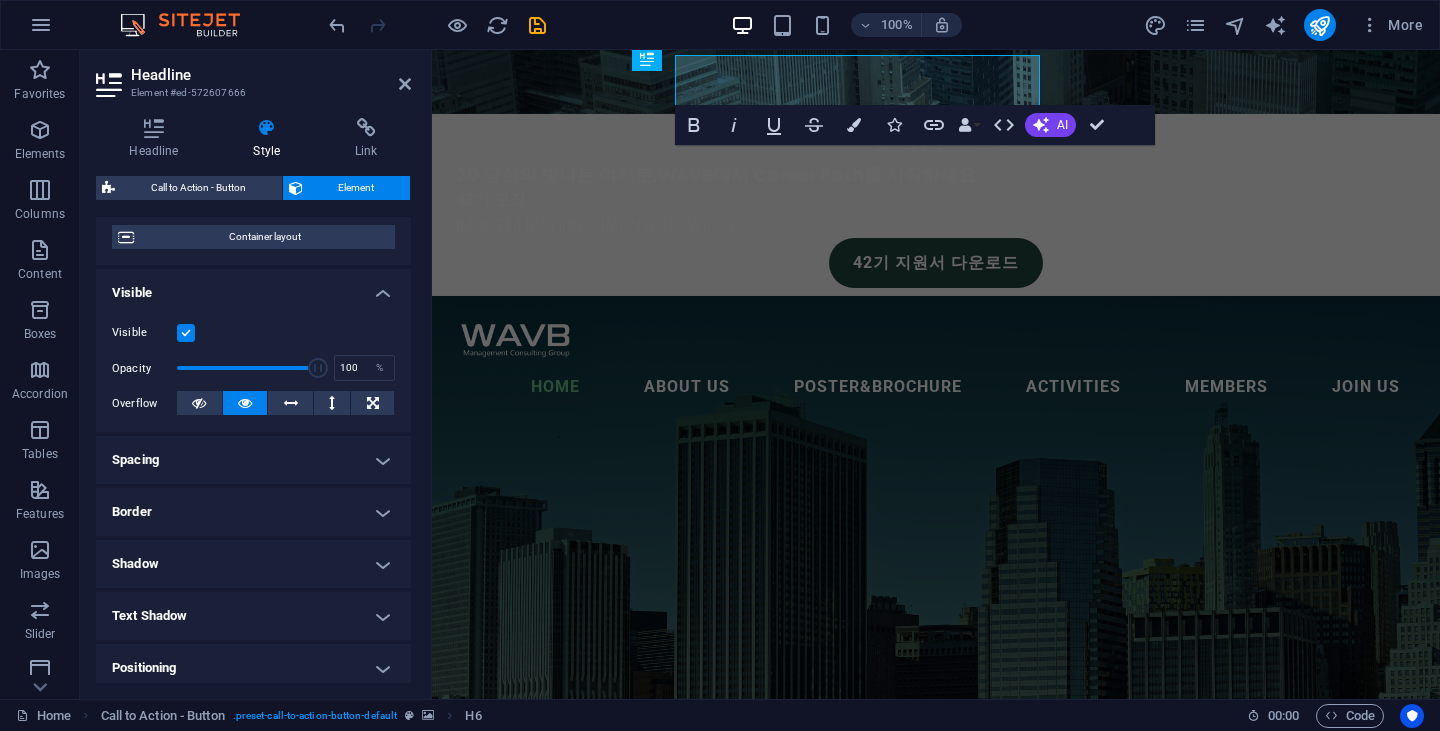 scroll, scrollTop: 379, scrollLeft: 0, axis: vertical 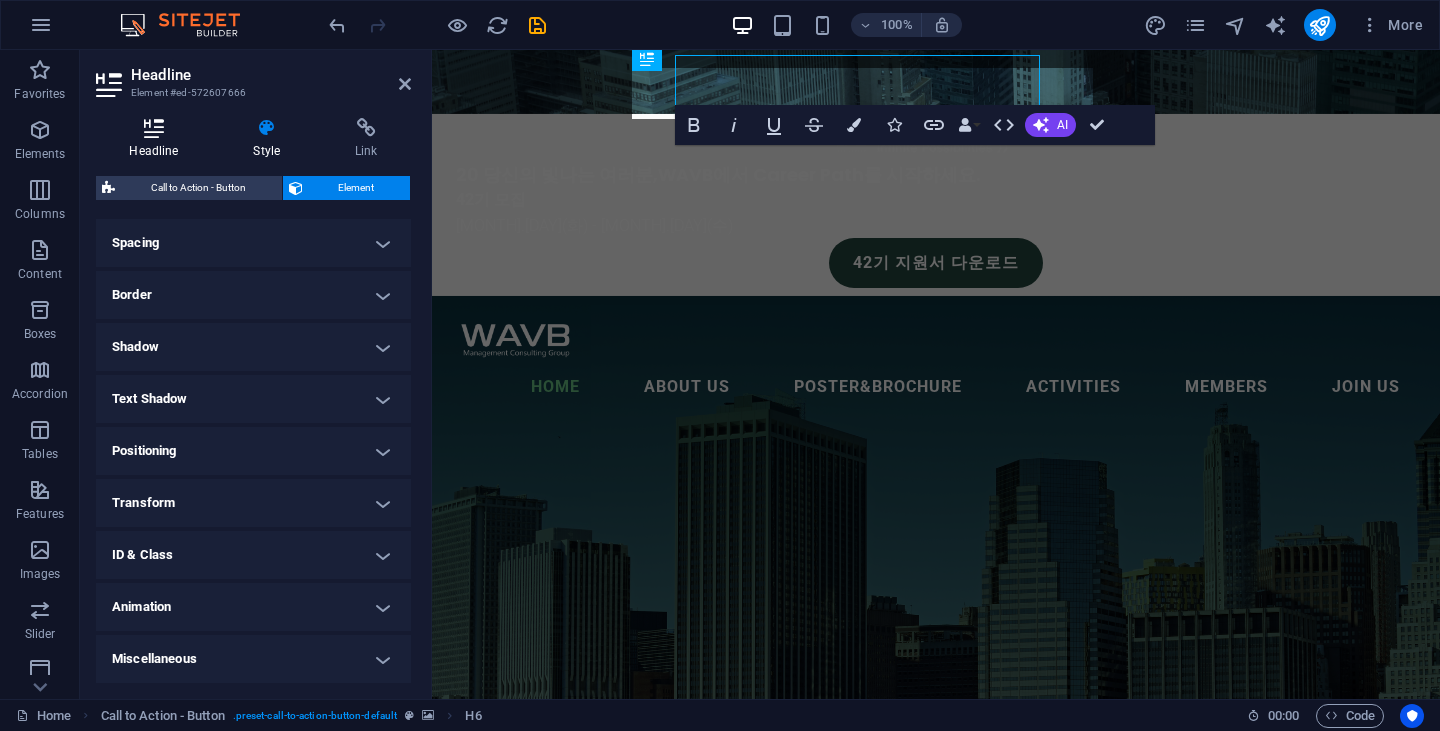 click on "Headline" at bounding box center (158, 139) 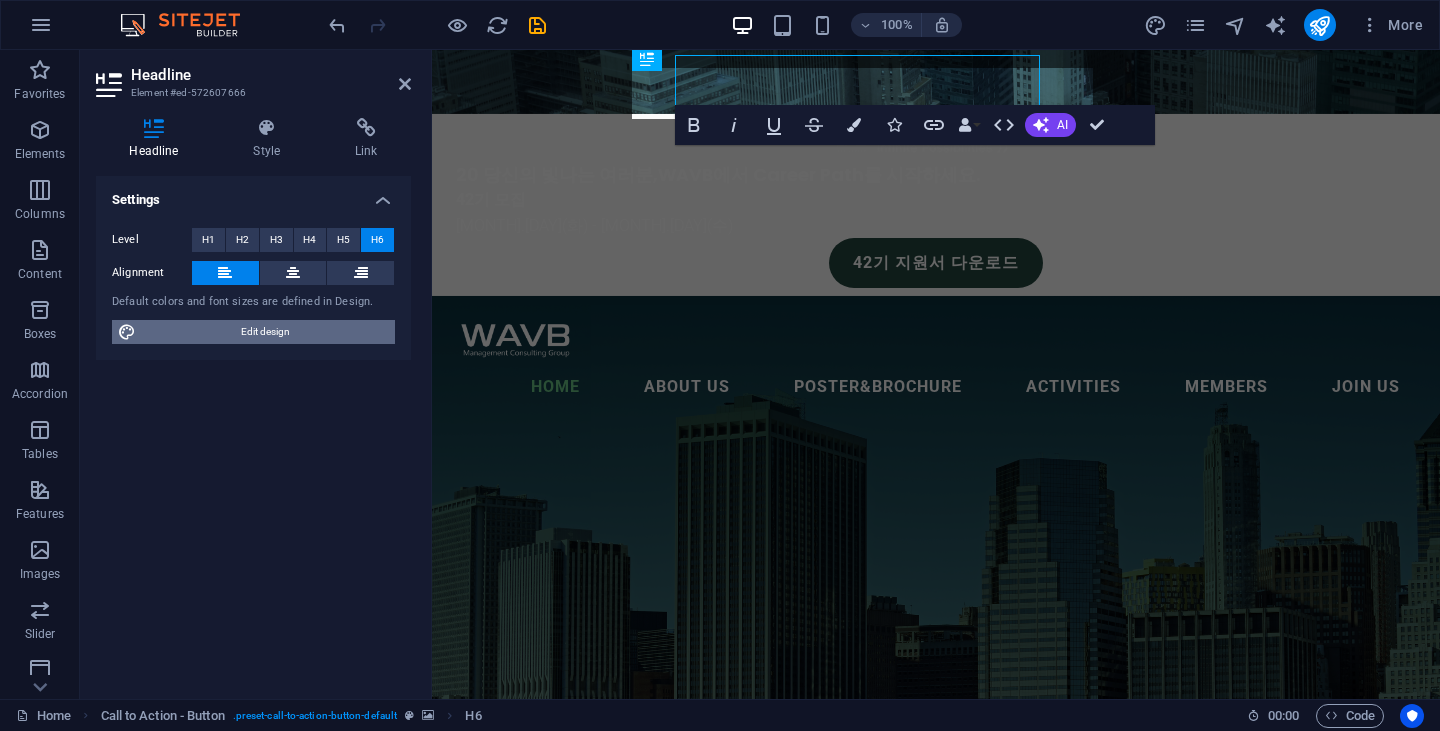 click on "Edit design" at bounding box center (265, 332) 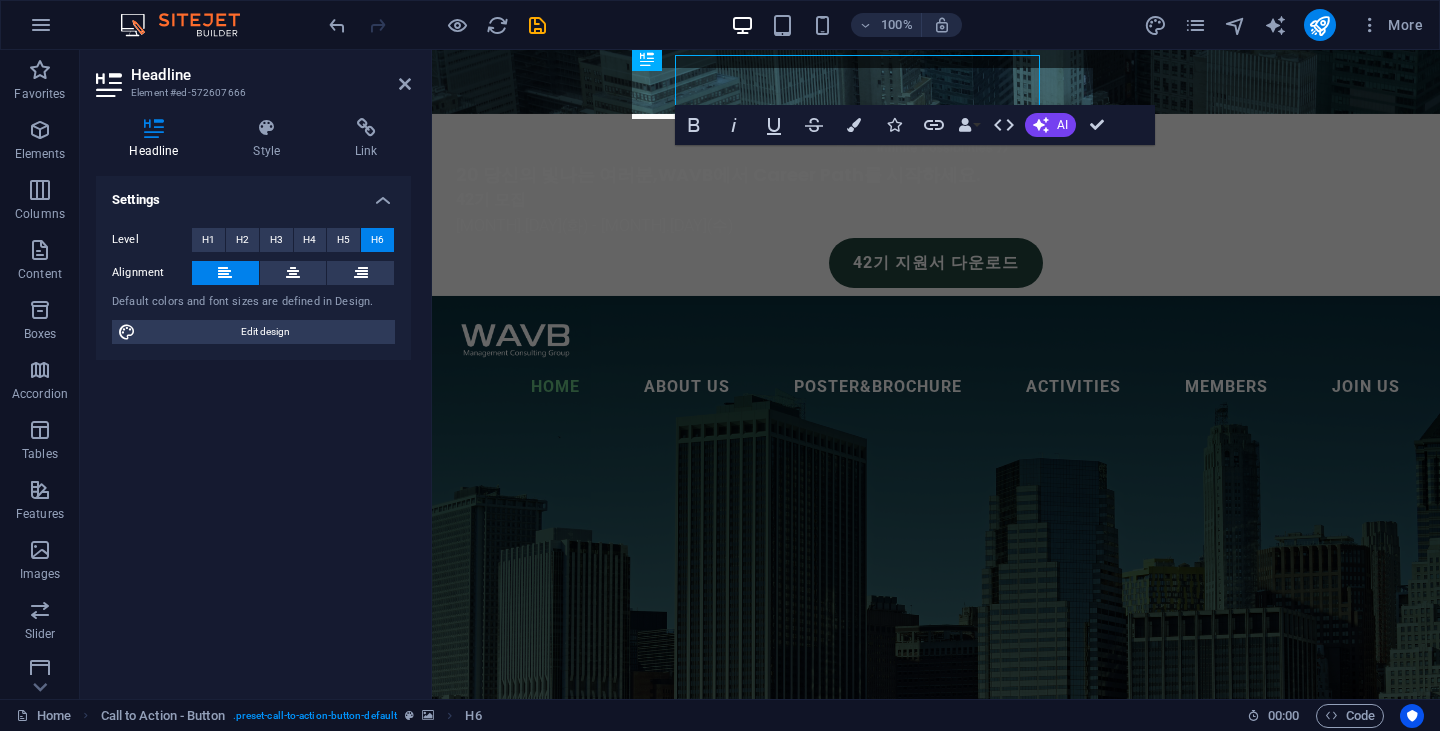 select on "px" 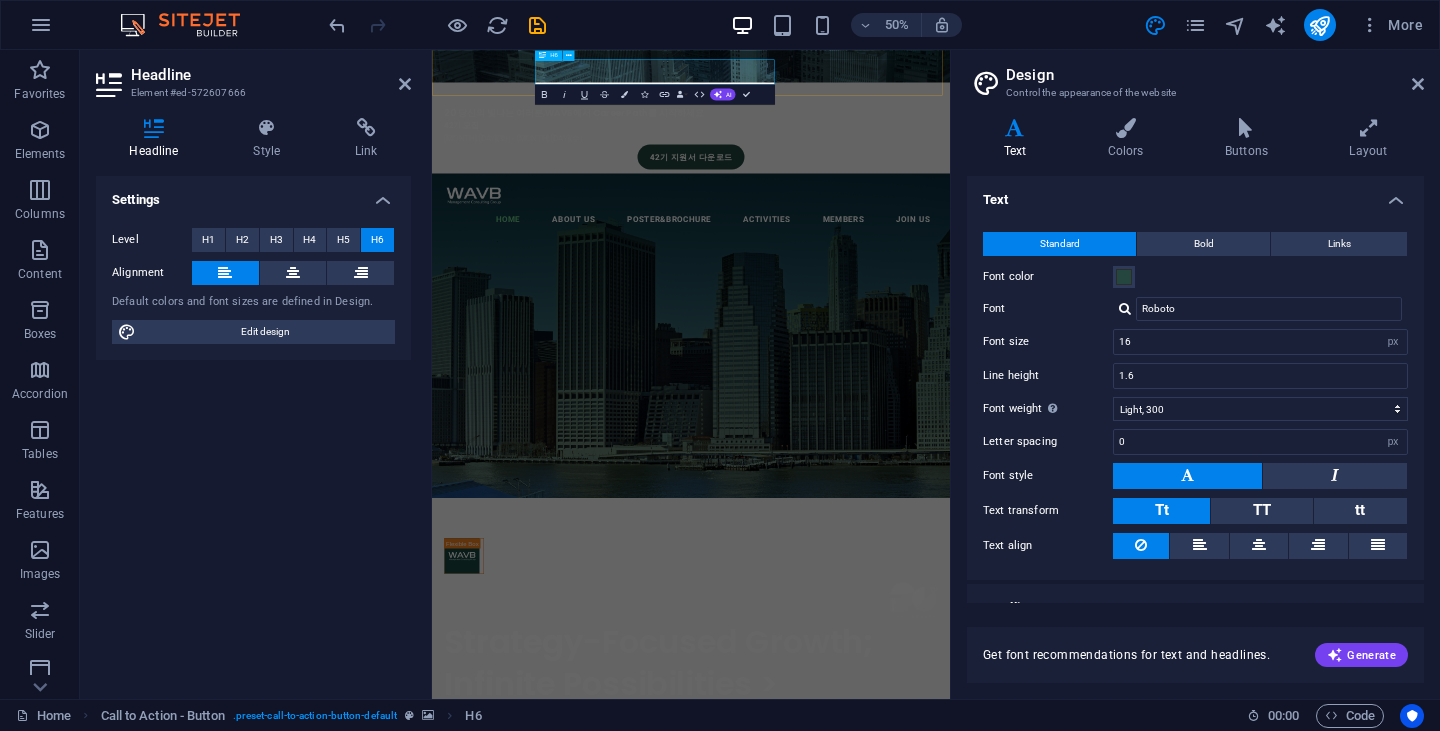 click on "20 당신의 빛나는 여러분, WAVB에서 Career Path를 시작하세요." at bounding box center [718, 174] 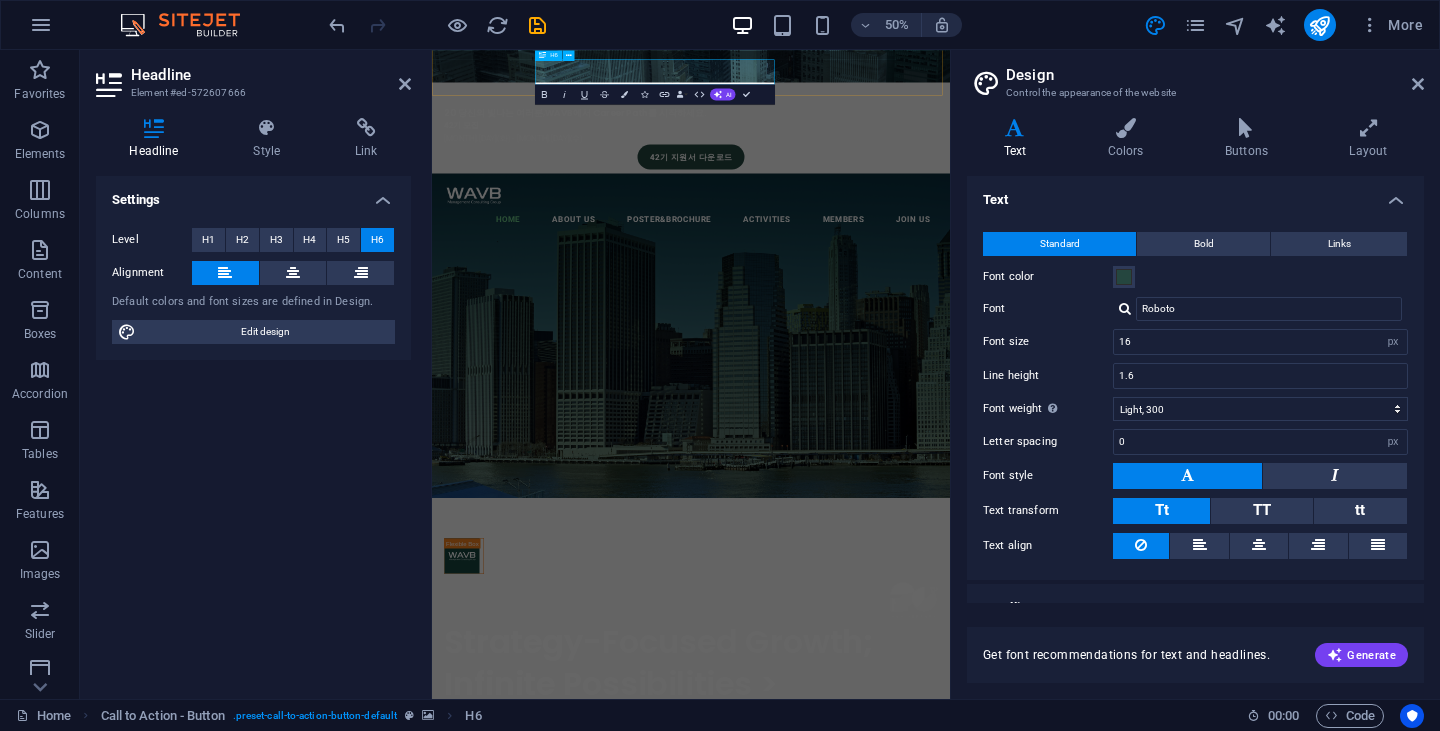click on "20 당신의 빛나는 여러분, WAVB에서 Career Path를 시작하세요." at bounding box center [718, 174] 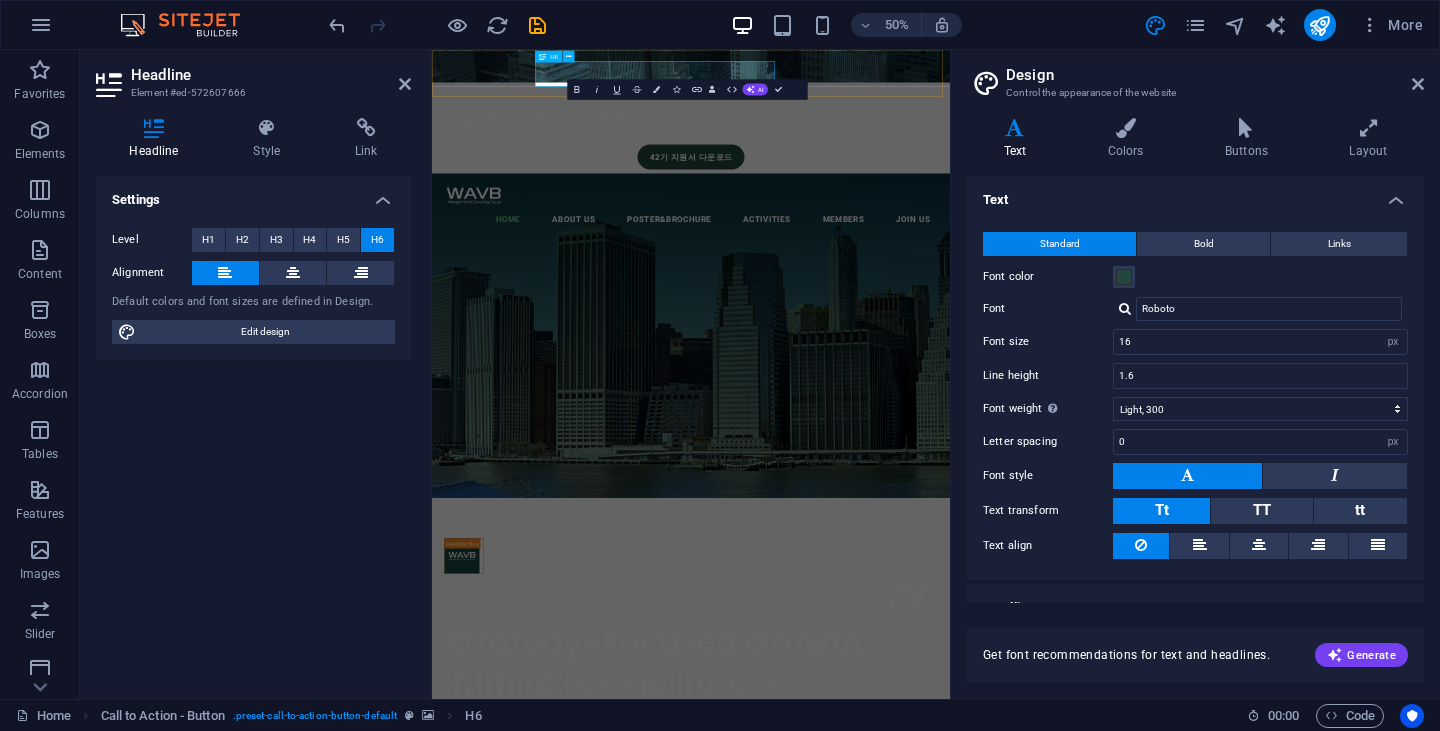 scroll, scrollTop: 0, scrollLeft: 0, axis: both 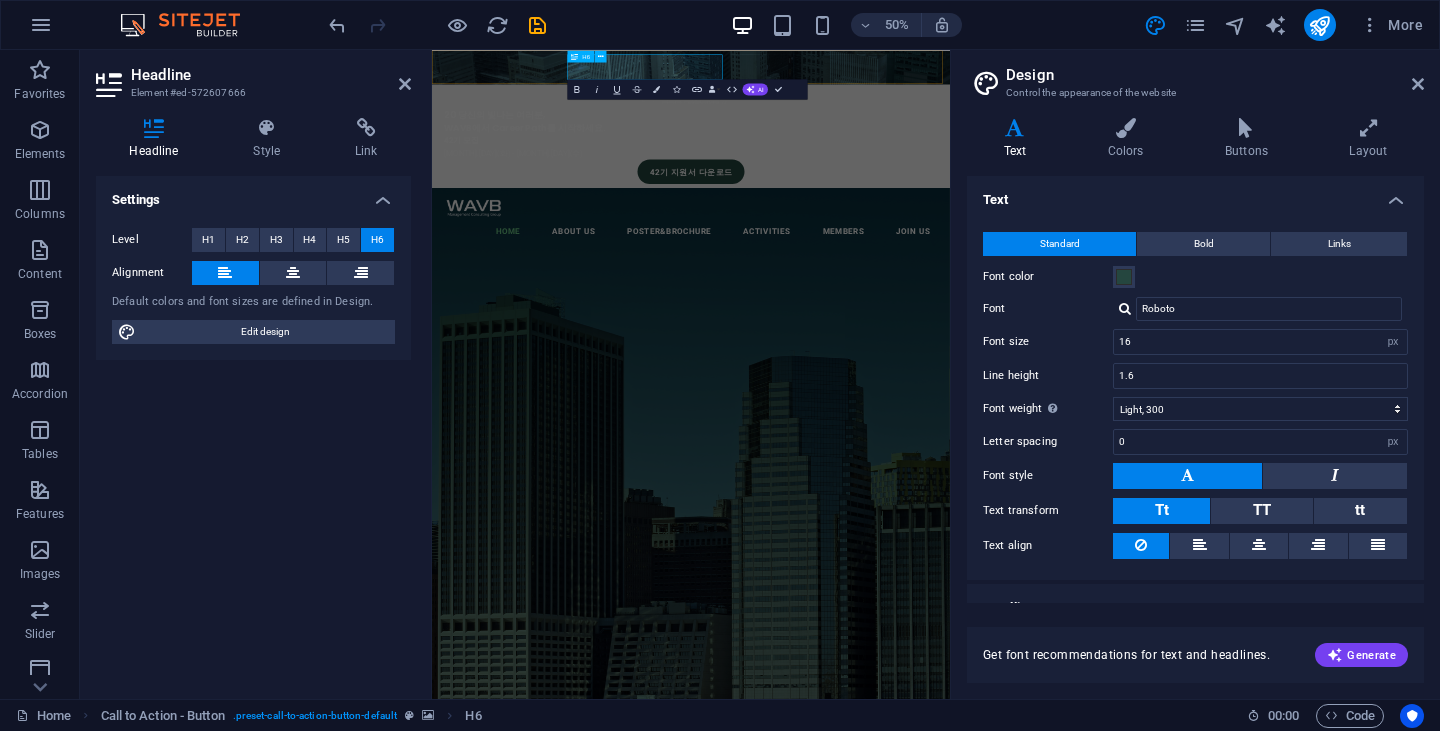 click on "20 당신의 빛나는 여러분, ‌WAVB에서 Career Path를 시작하세요." at bounding box center (617, 190) 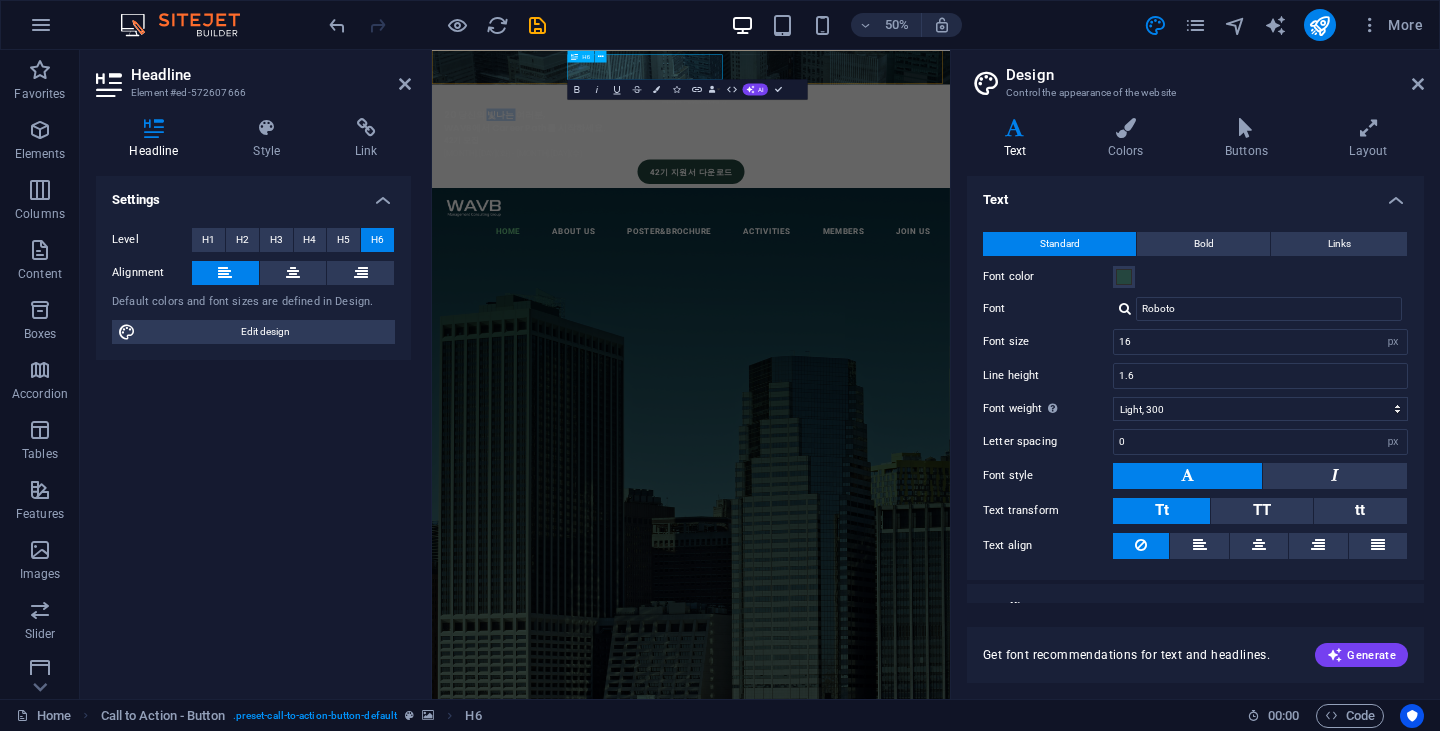 click on "20 당신의 빛나는 여러분, ‌WAVB에서 Career Path를 시작하세요." at bounding box center [617, 190] 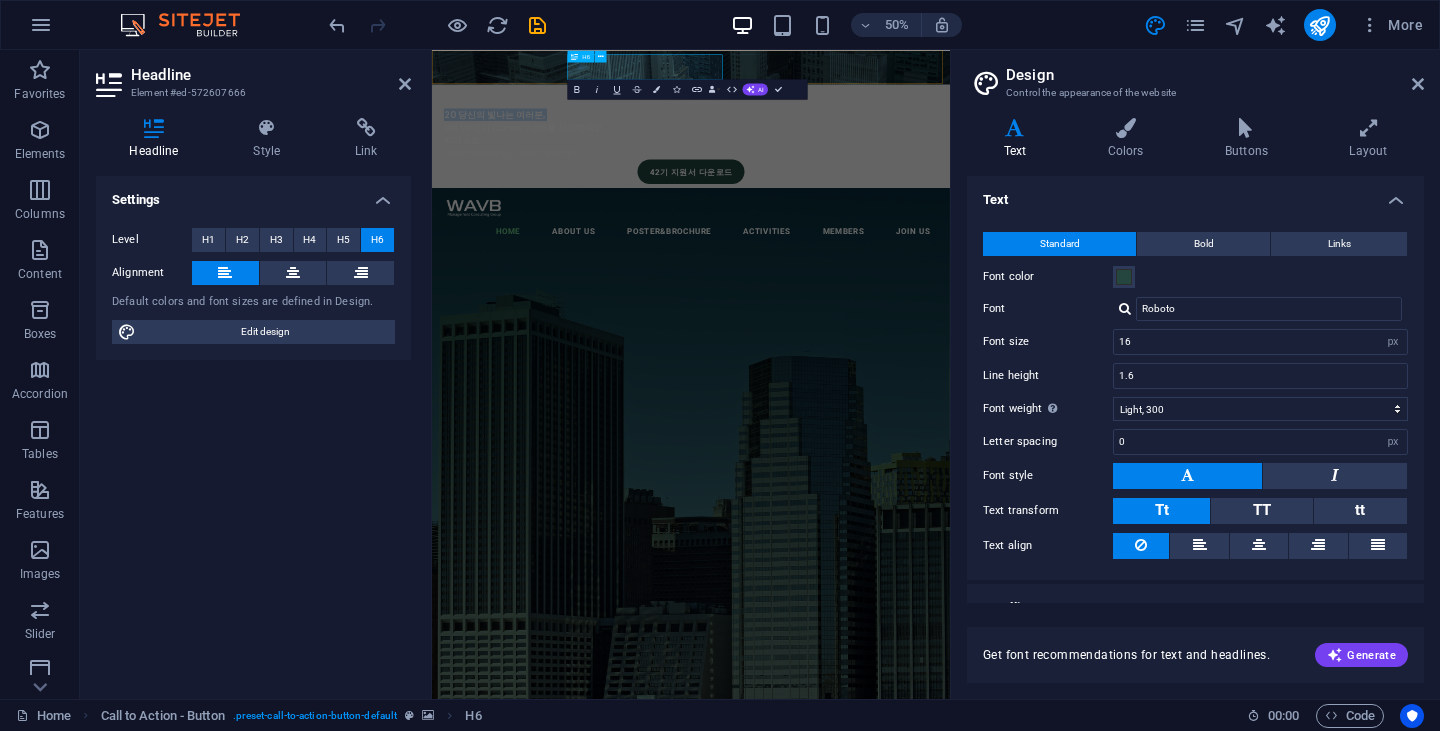 click on "20 당신의 빛나는 여러분, ‌WAVB에서 Career Path를 시작하세요." at bounding box center [617, 190] 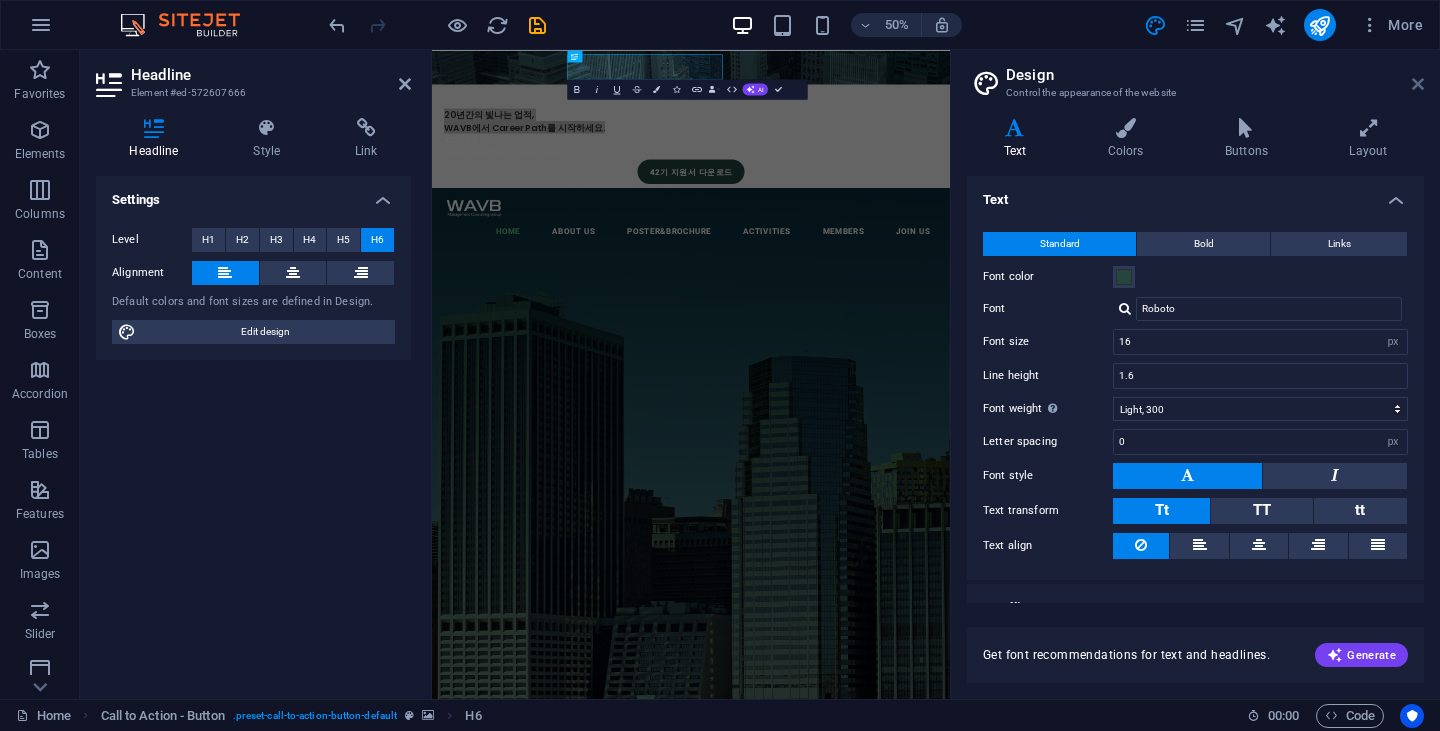 click at bounding box center (1418, 84) 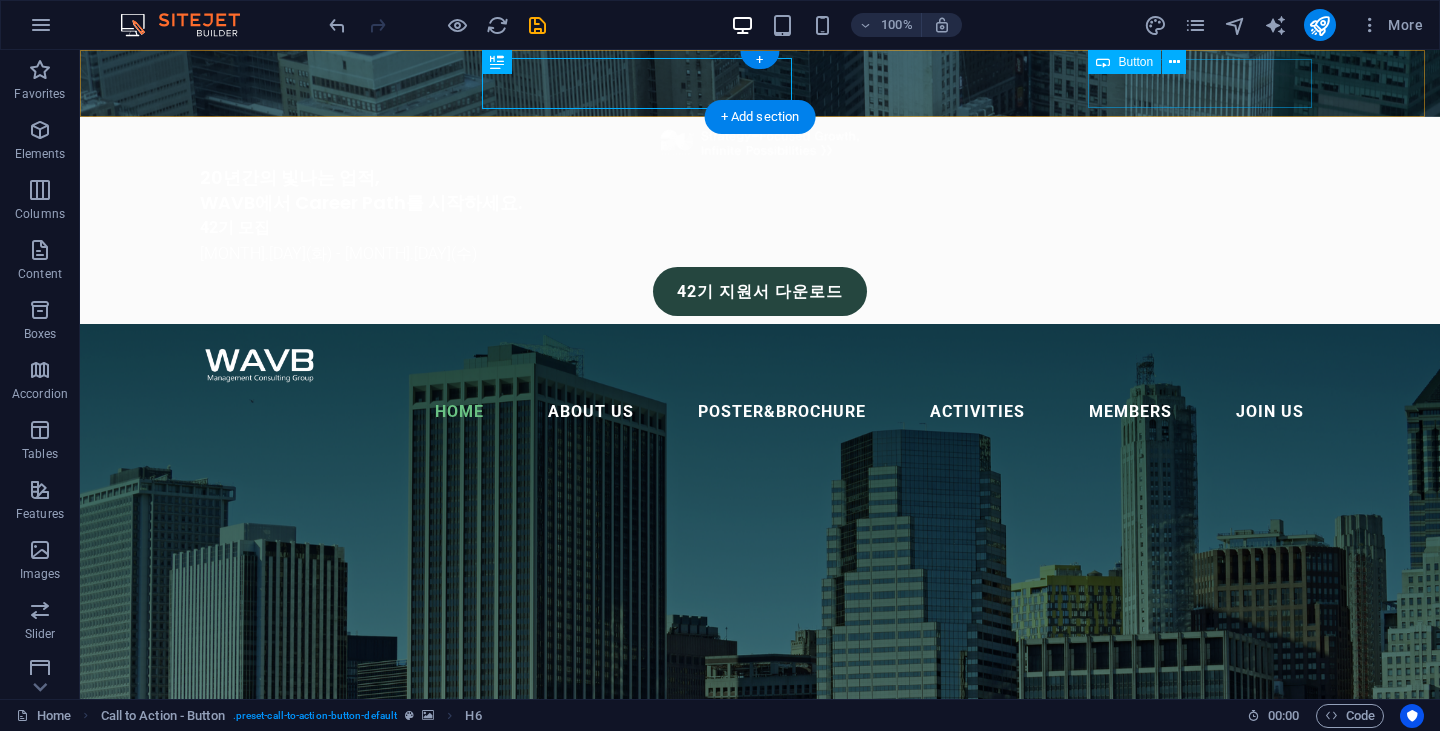 click on "42기 지원서 다운로드" at bounding box center (760, 292) 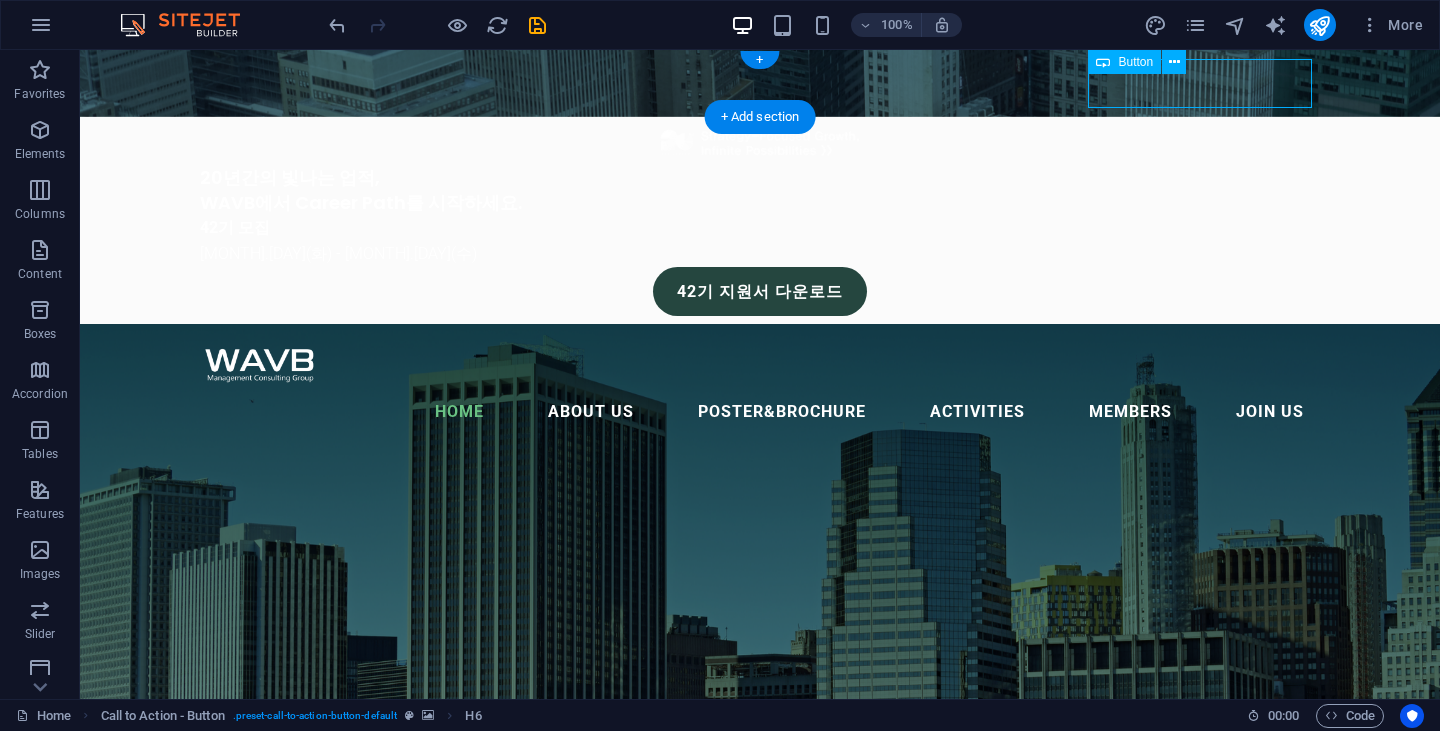 click on "42기 지원서 다운로드" at bounding box center [760, 292] 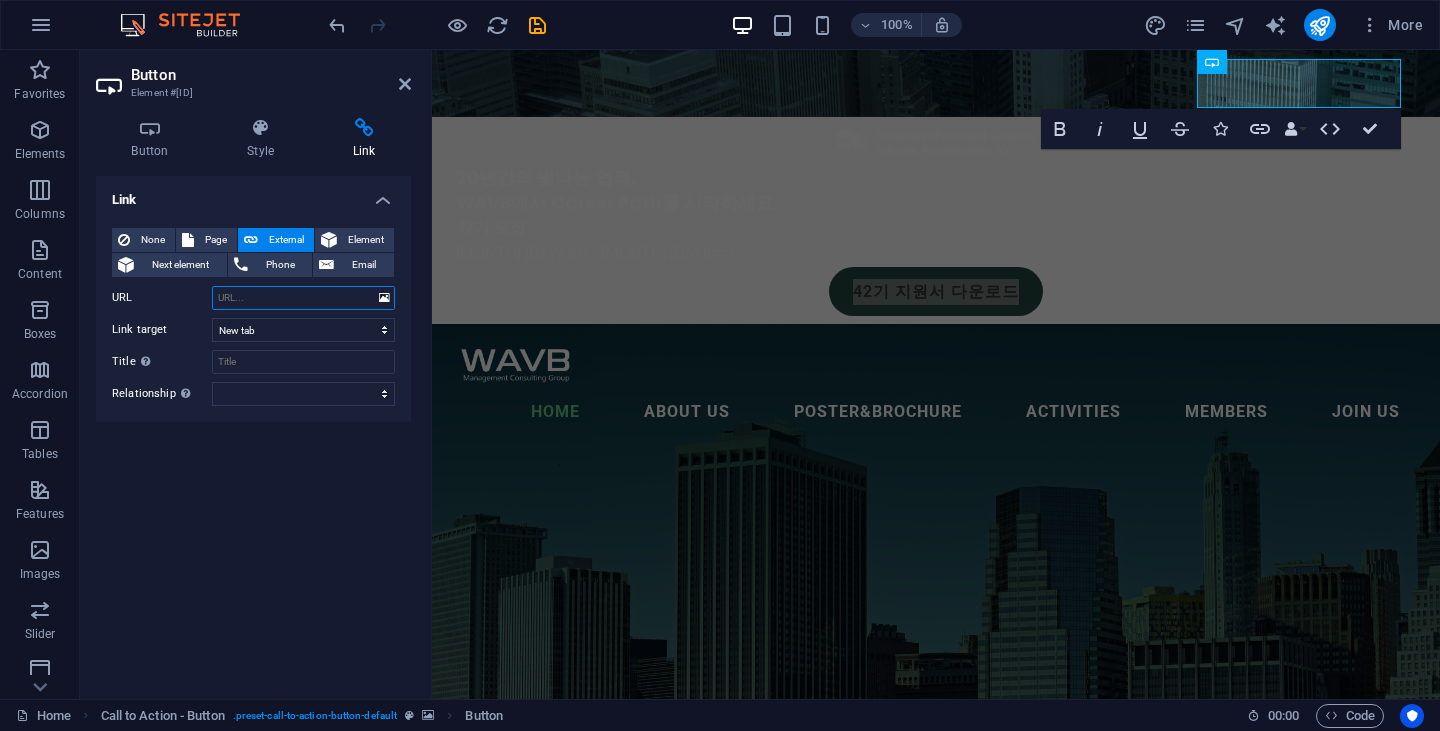 click on "URL" at bounding box center [303, 298] 